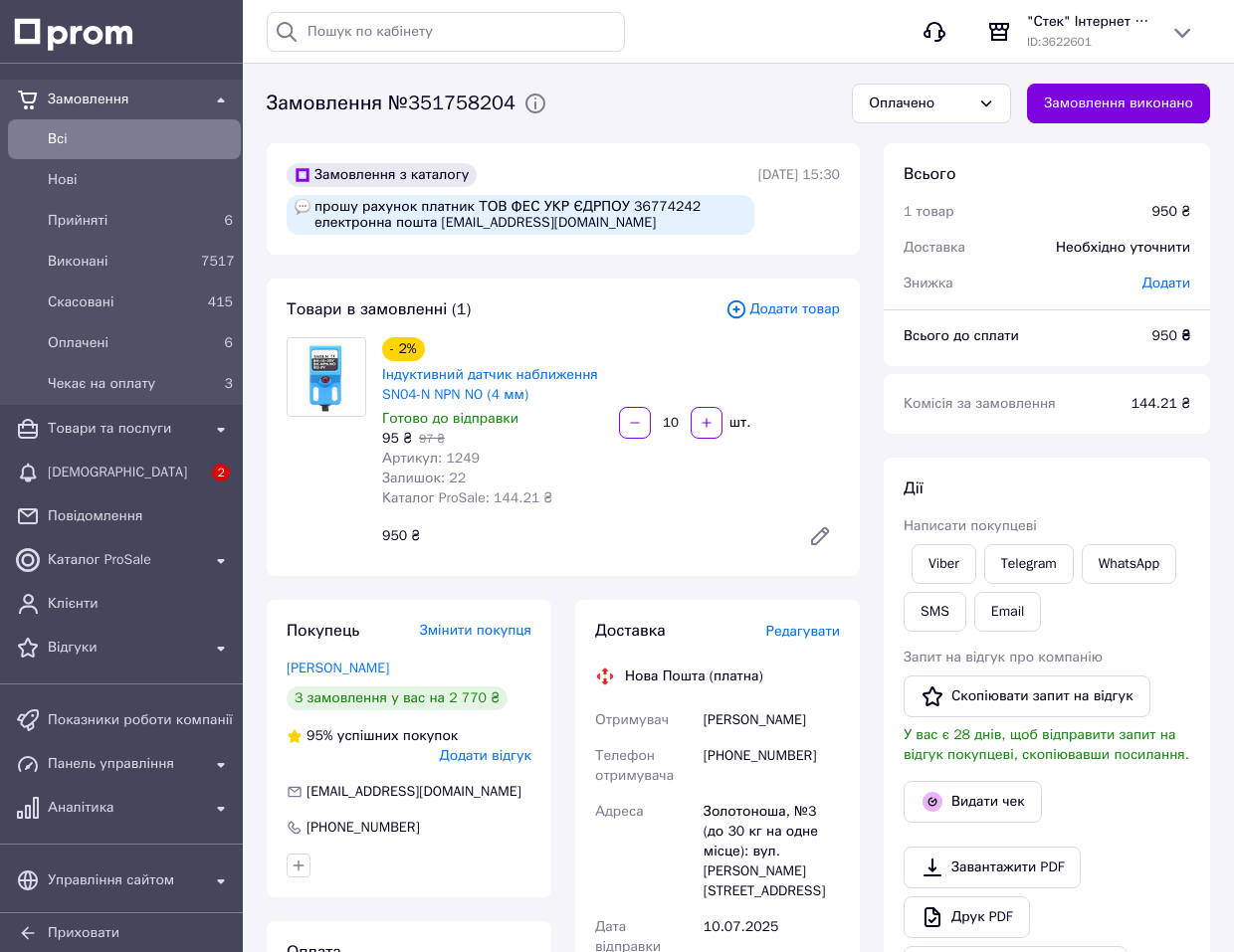 scroll, scrollTop: 199, scrollLeft: 0, axis: vertical 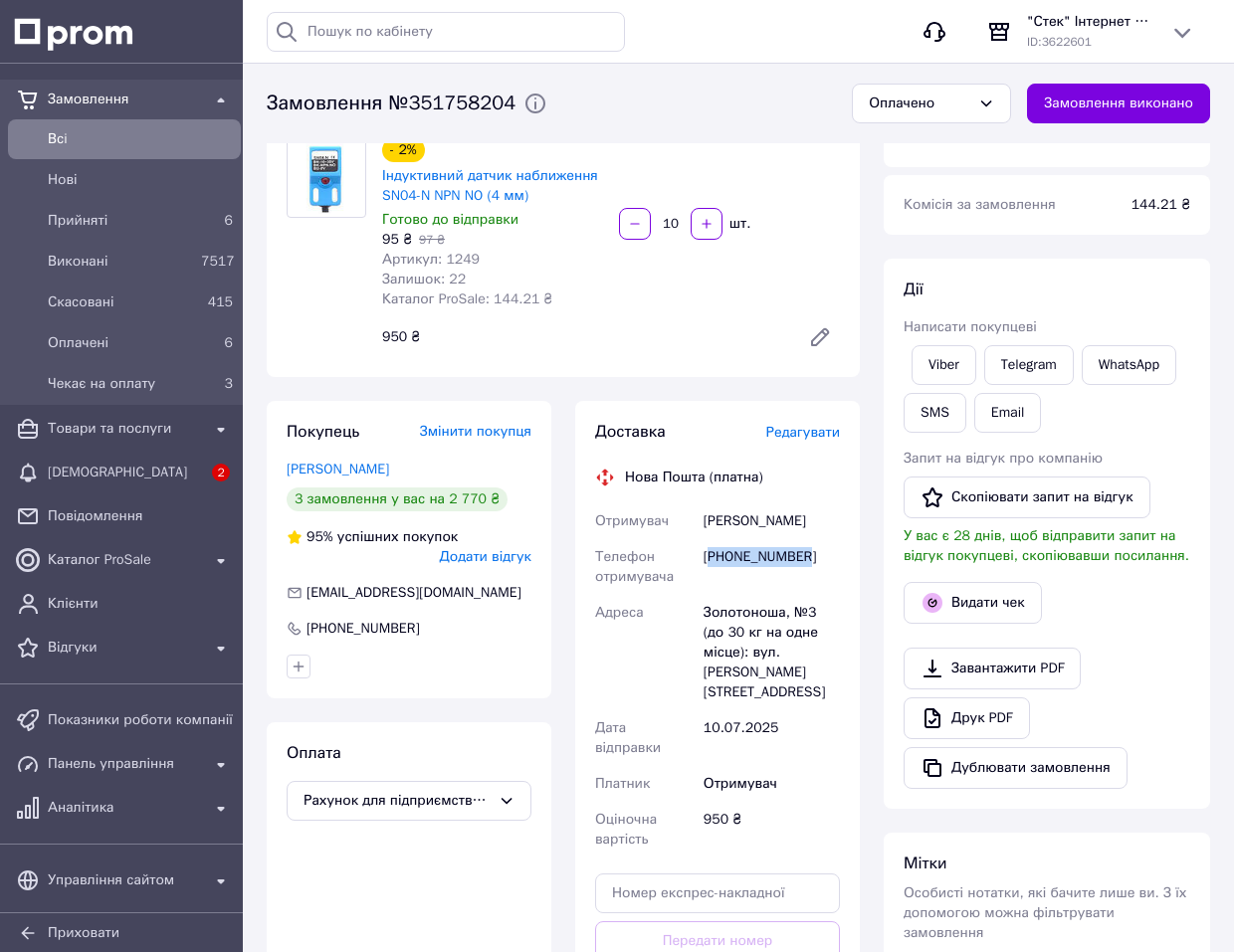 drag, startPoint x: 712, startPoint y: 555, endPoint x: 808, endPoint y: 556, distance: 96.00521 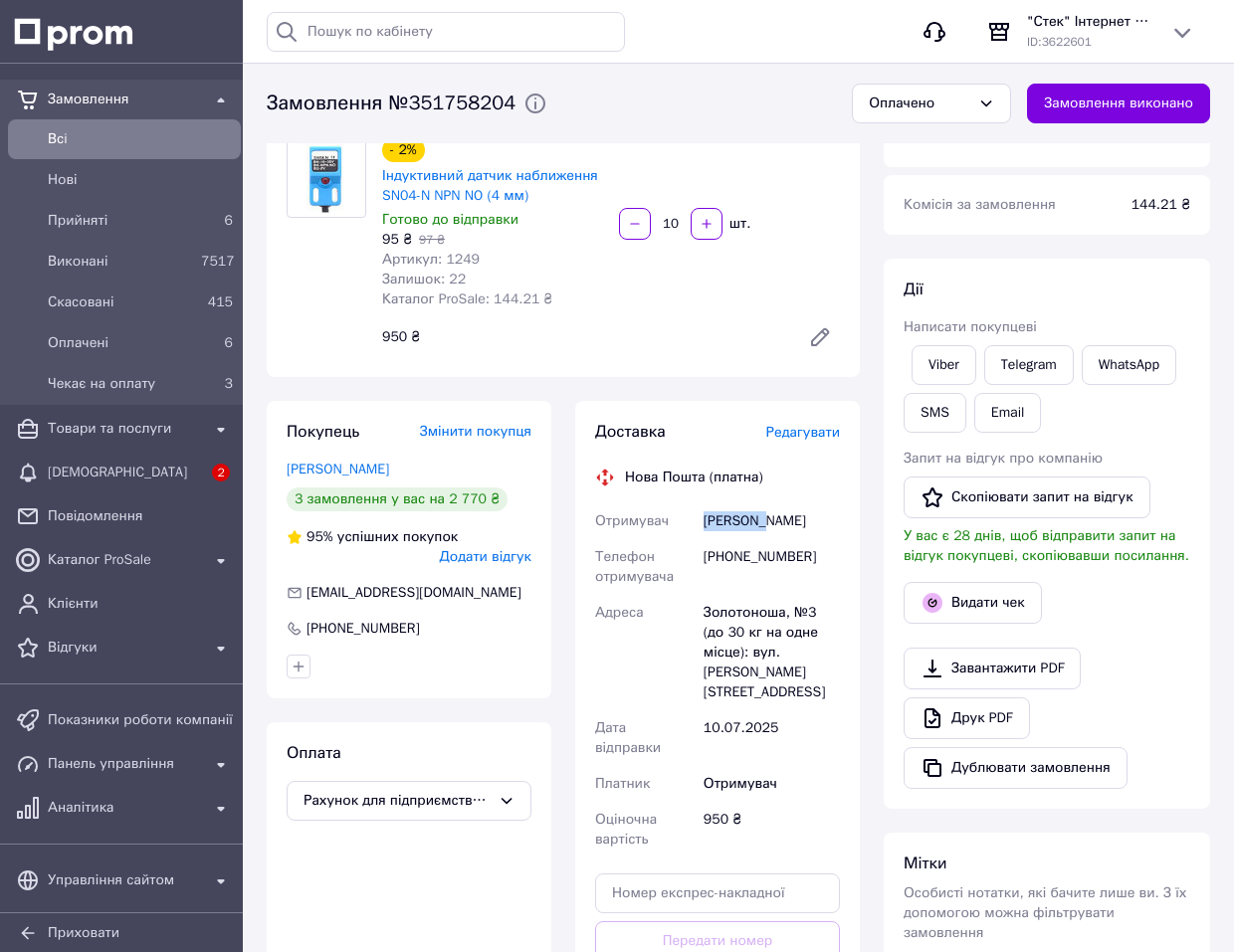 drag, startPoint x: 702, startPoint y: 521, endPoint x: 758, endPoint y: 521, distance: 56 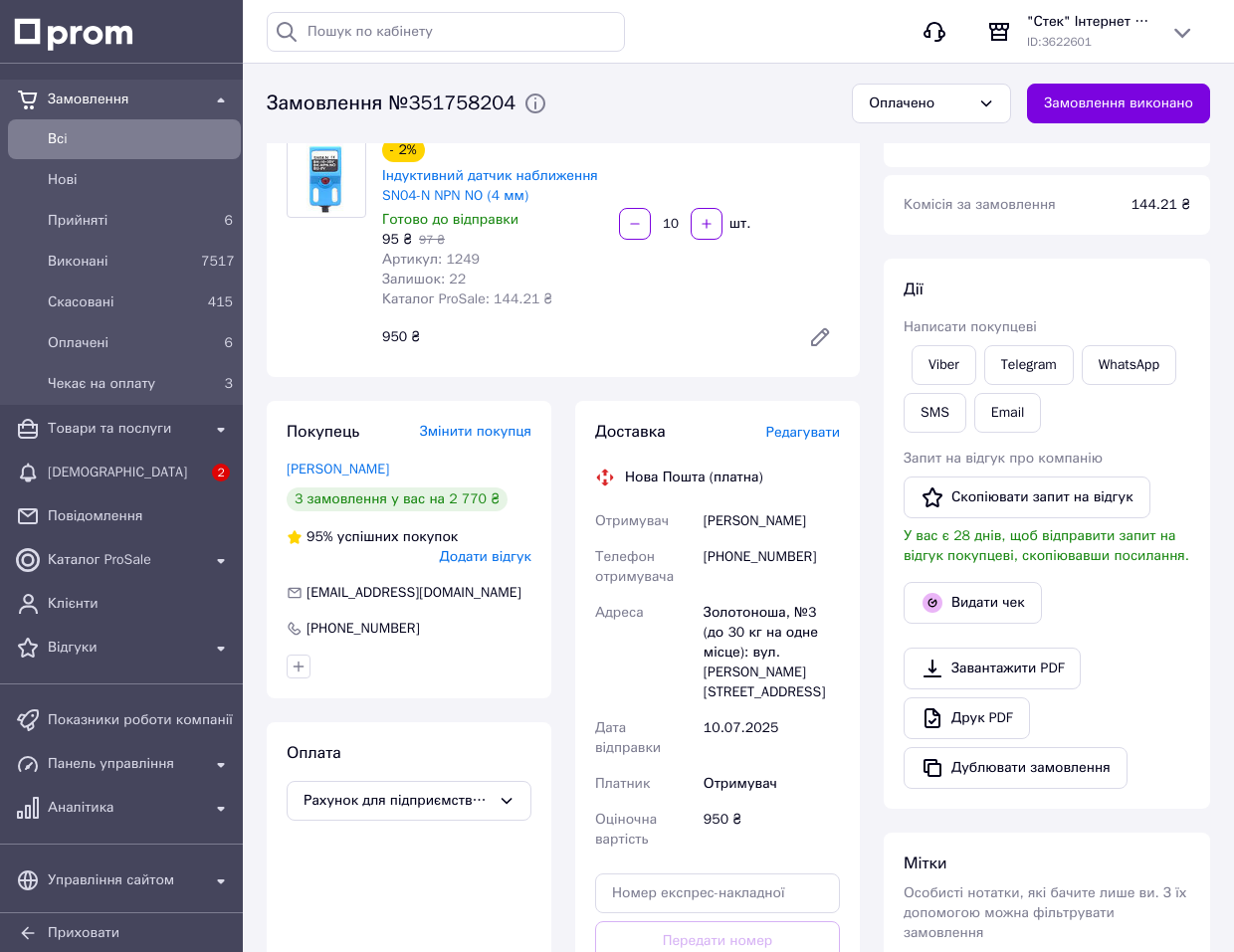 click on "Сіренко Володимир" at bounding box center (771, 521) 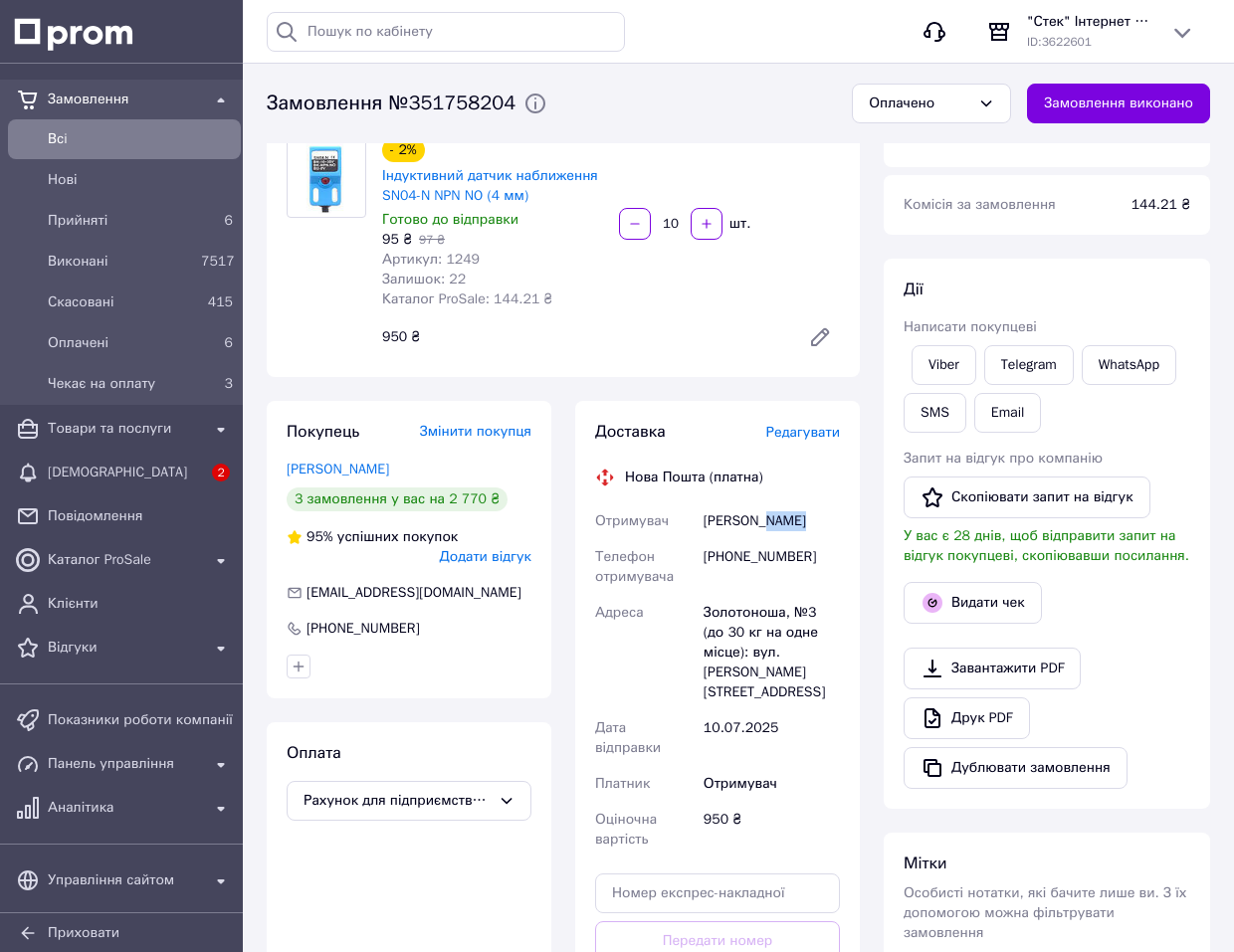 drag, startPoint x: 833, startPoint y: 519, endPoint x: 800, endPoint y: 525, distance: 33.54102 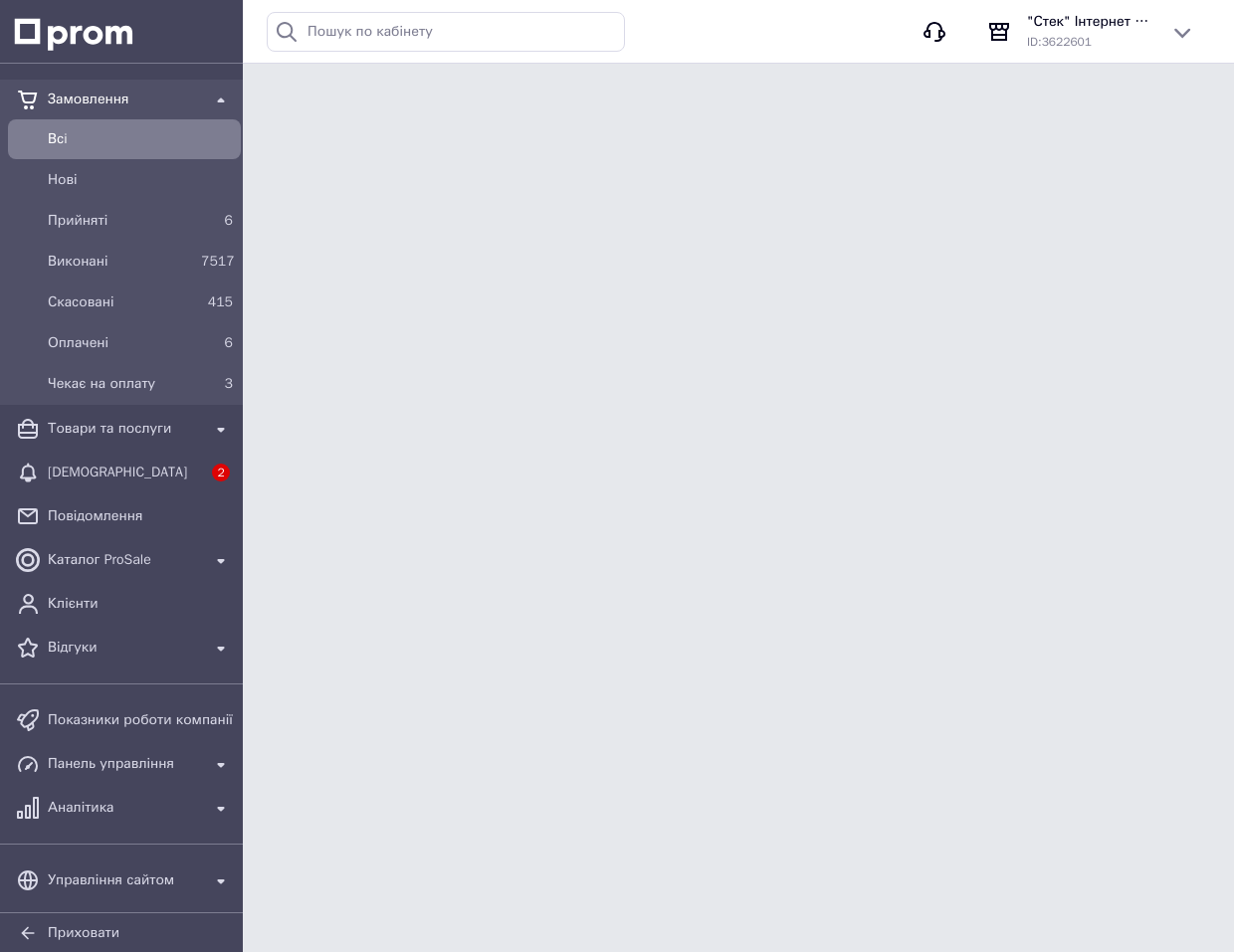 scroll, scrollTop: 0, scrollLeft: 0, axis: both 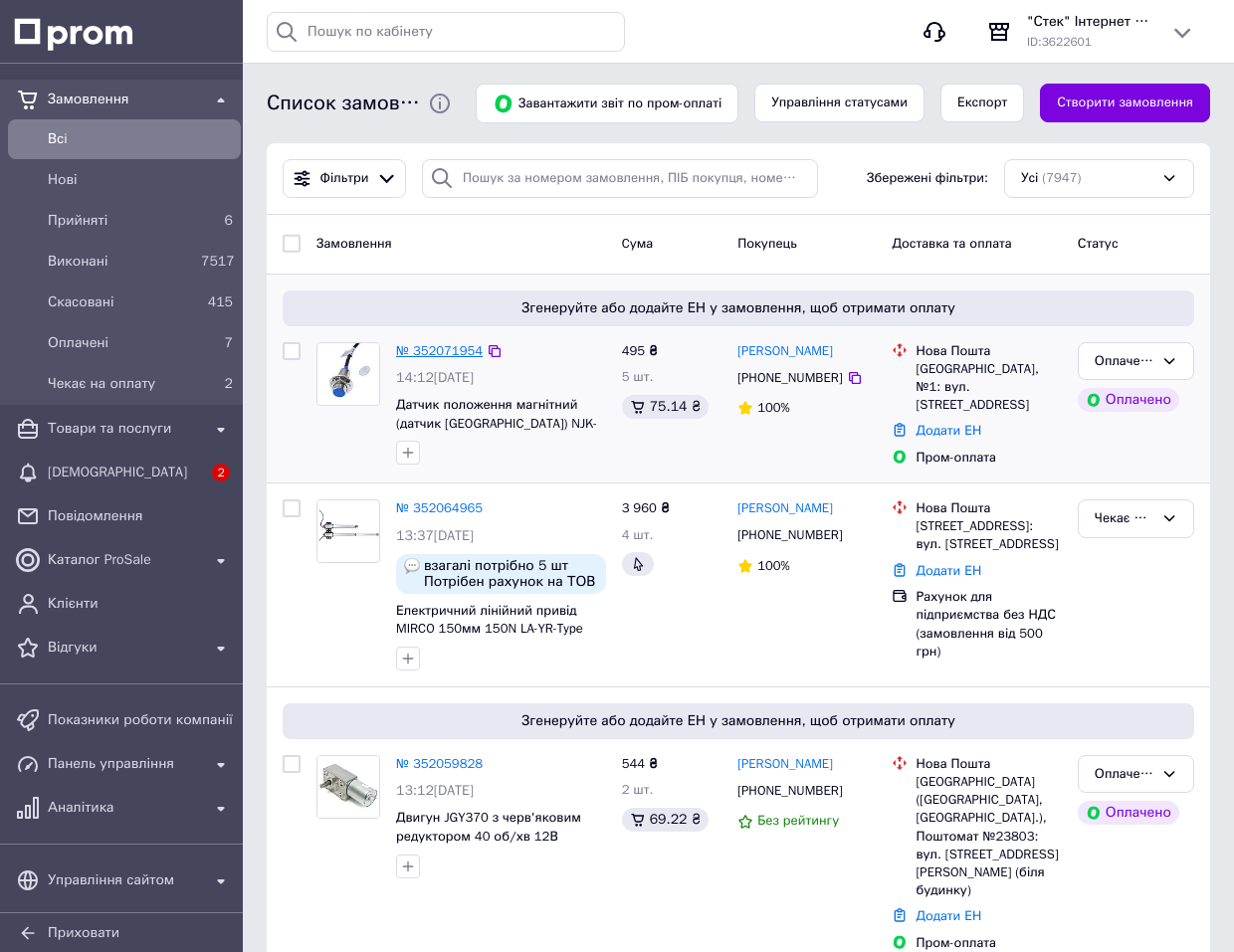 click on "№ 352071954" at bounding box center [439, 350] 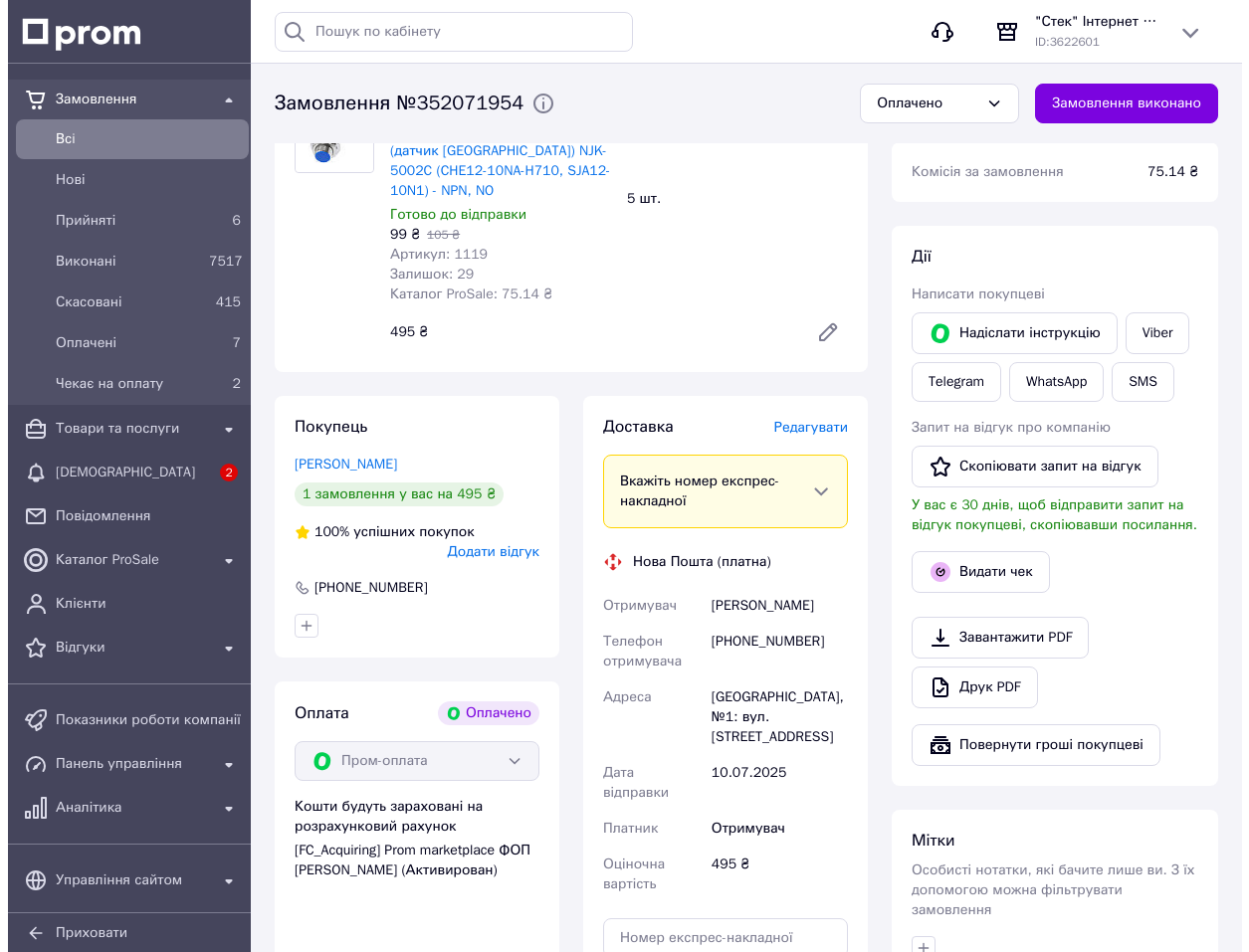 scroll, scrollTop: 398, scrollLeft: 0, axis: vertical 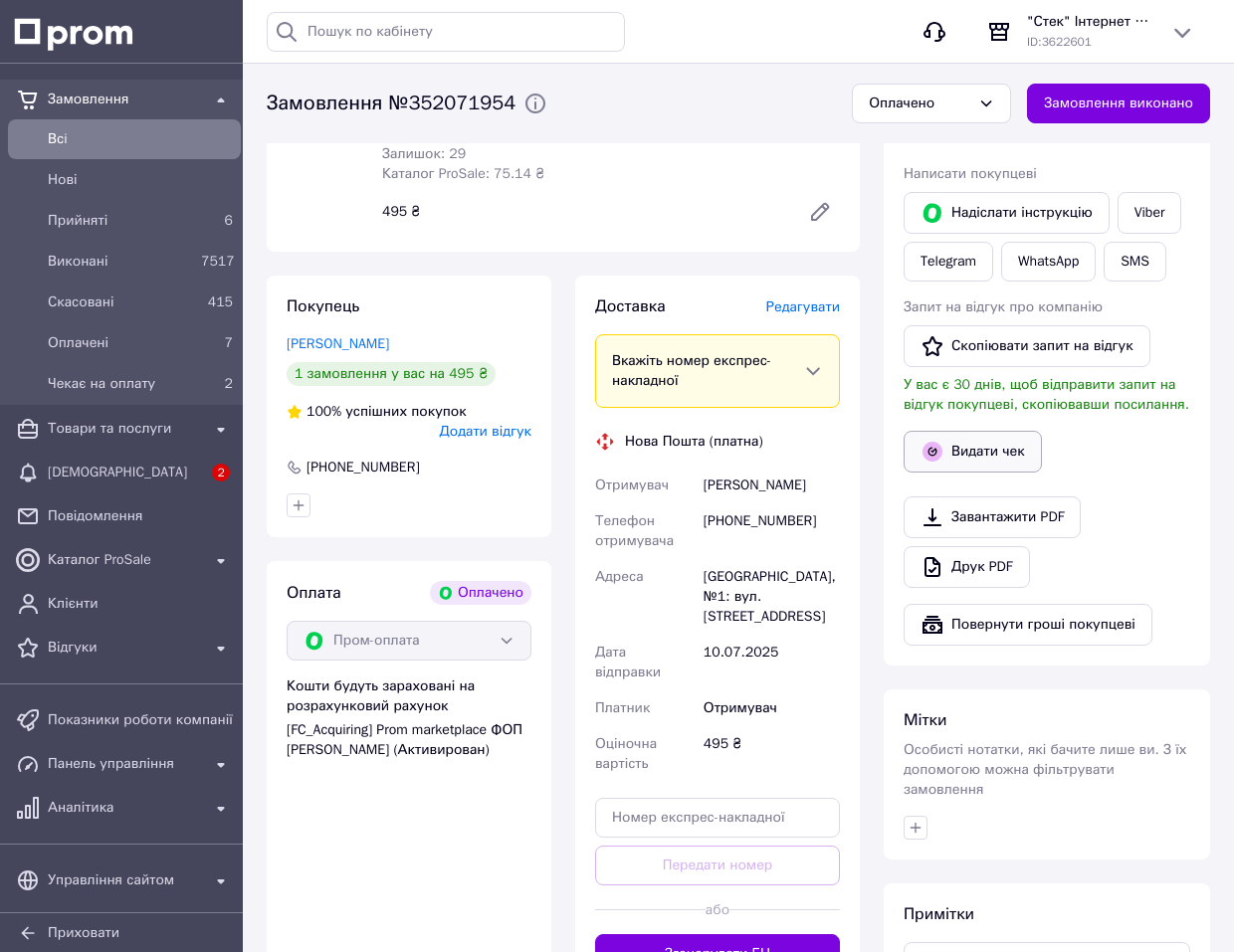 click on "Видати чек" at bounding box center [972, 452] 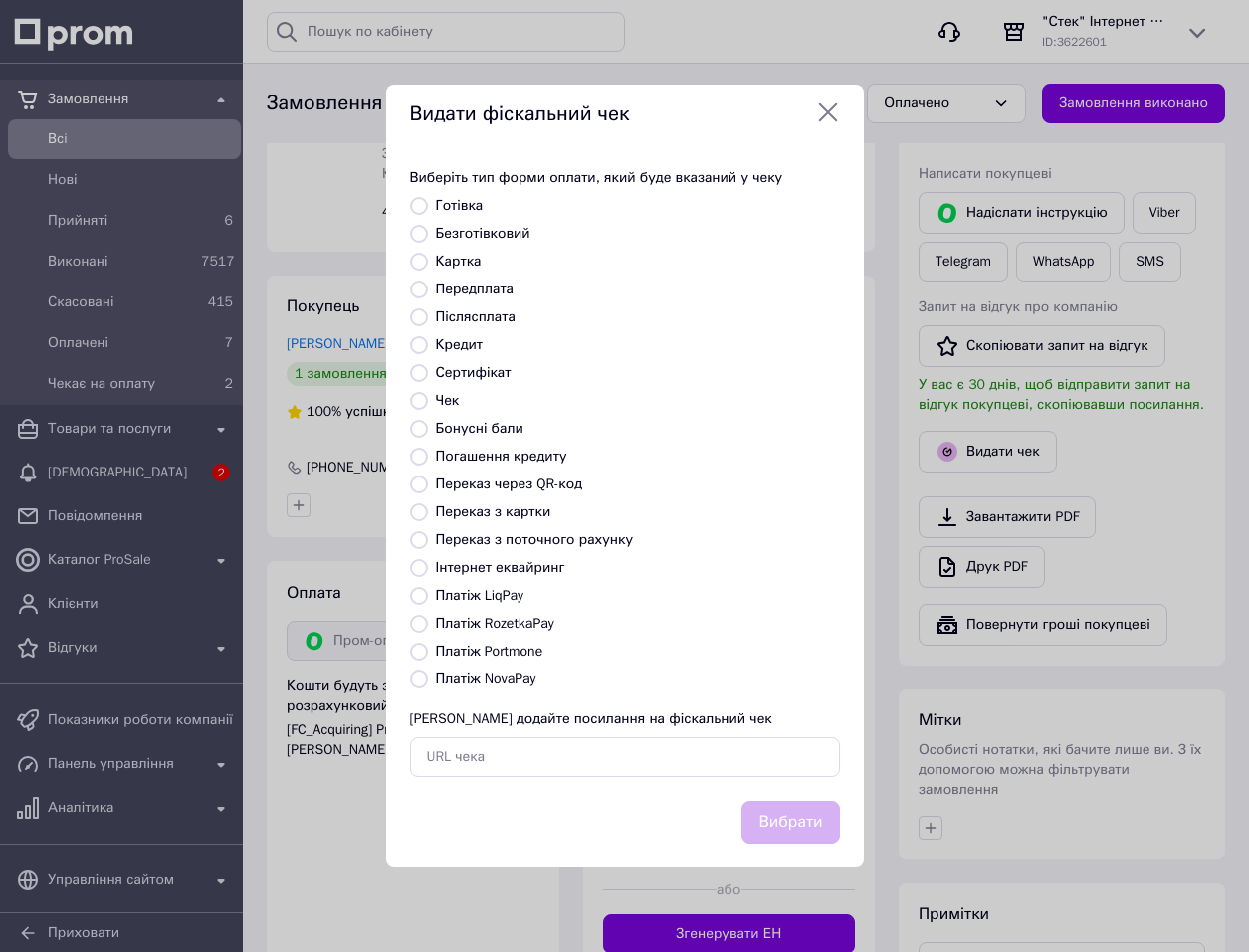click on "Платіж RozetkaPay" at bounding box center [419, 624] 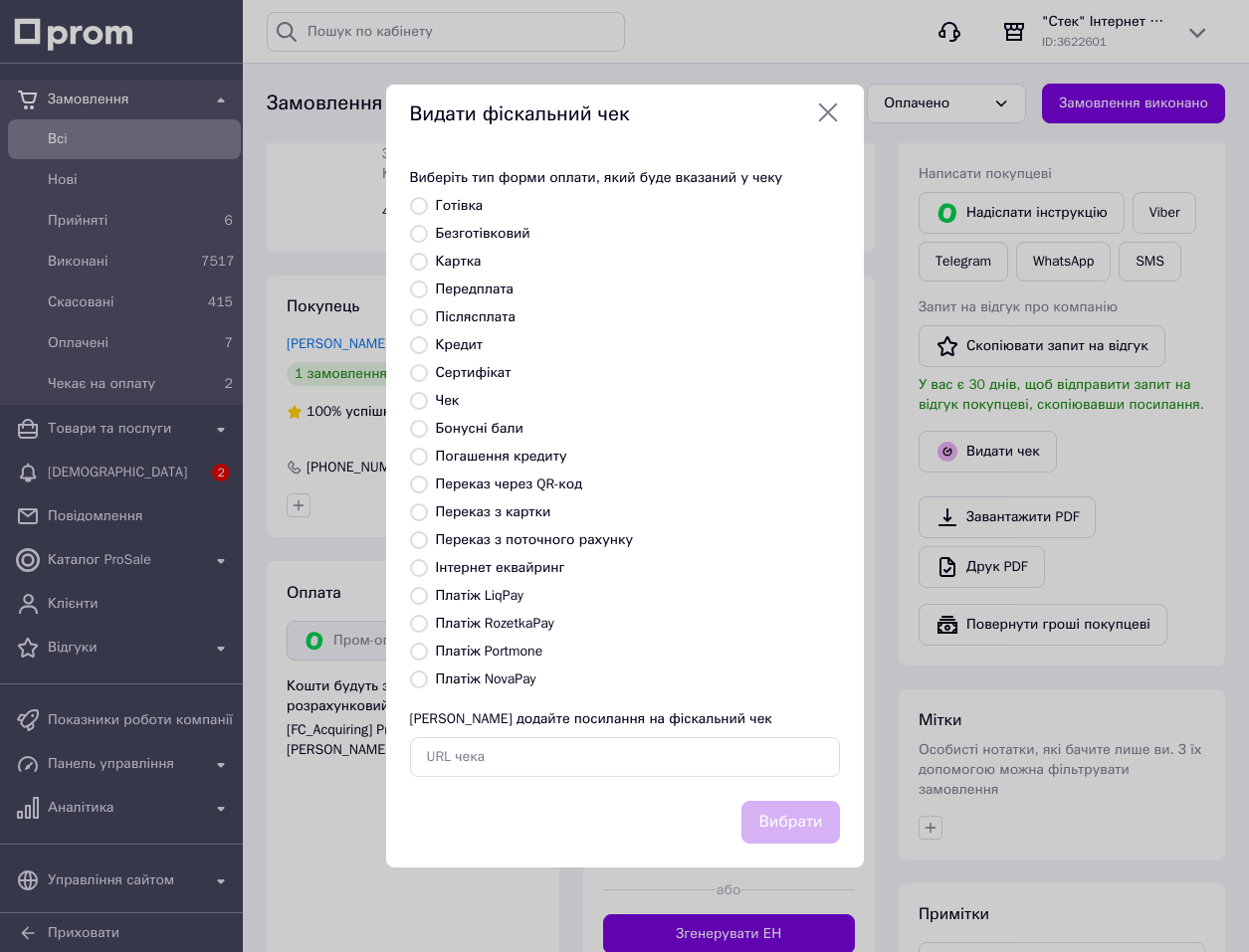 radio on "true" 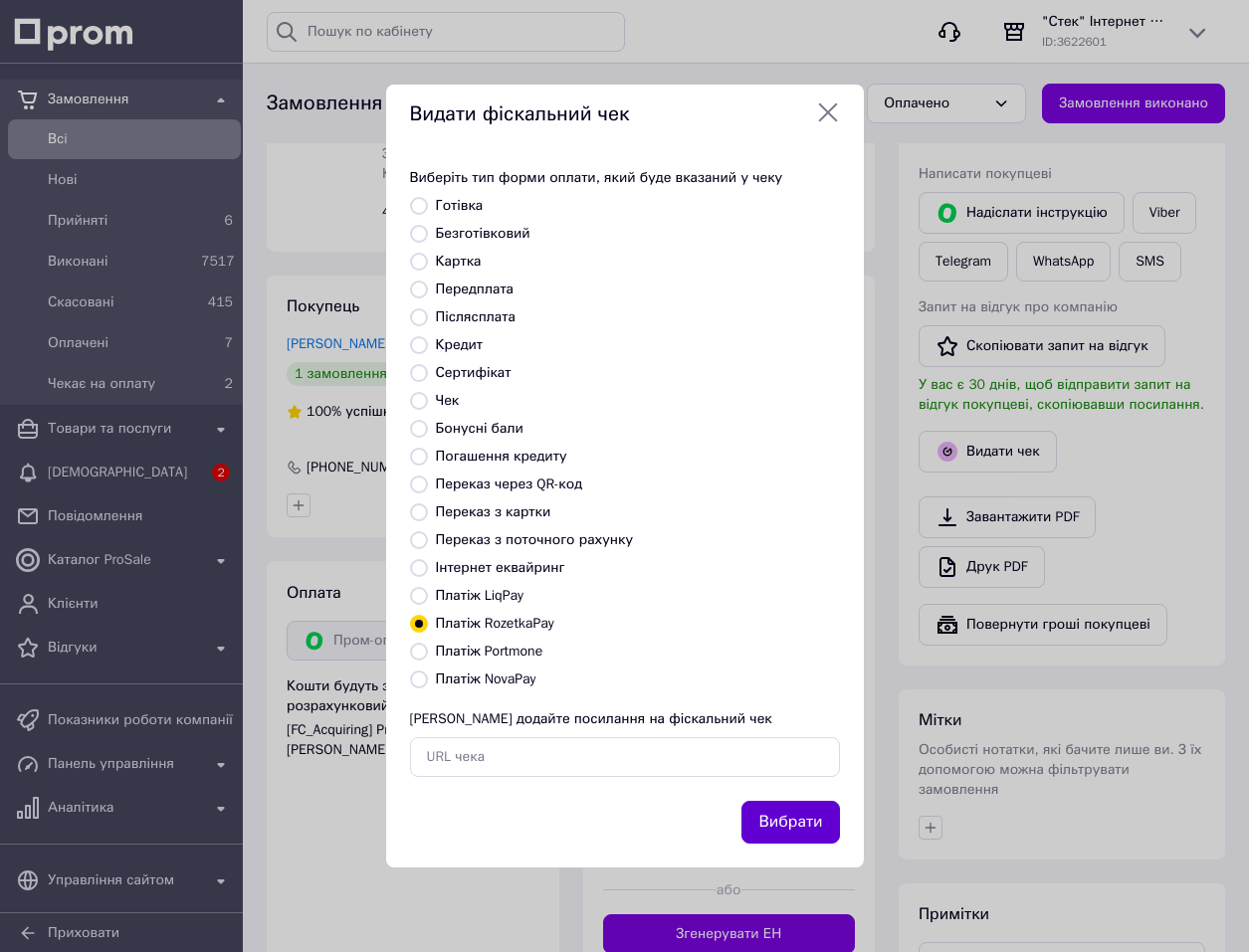 click on "Вибрати" at bounding box center [790, 822] 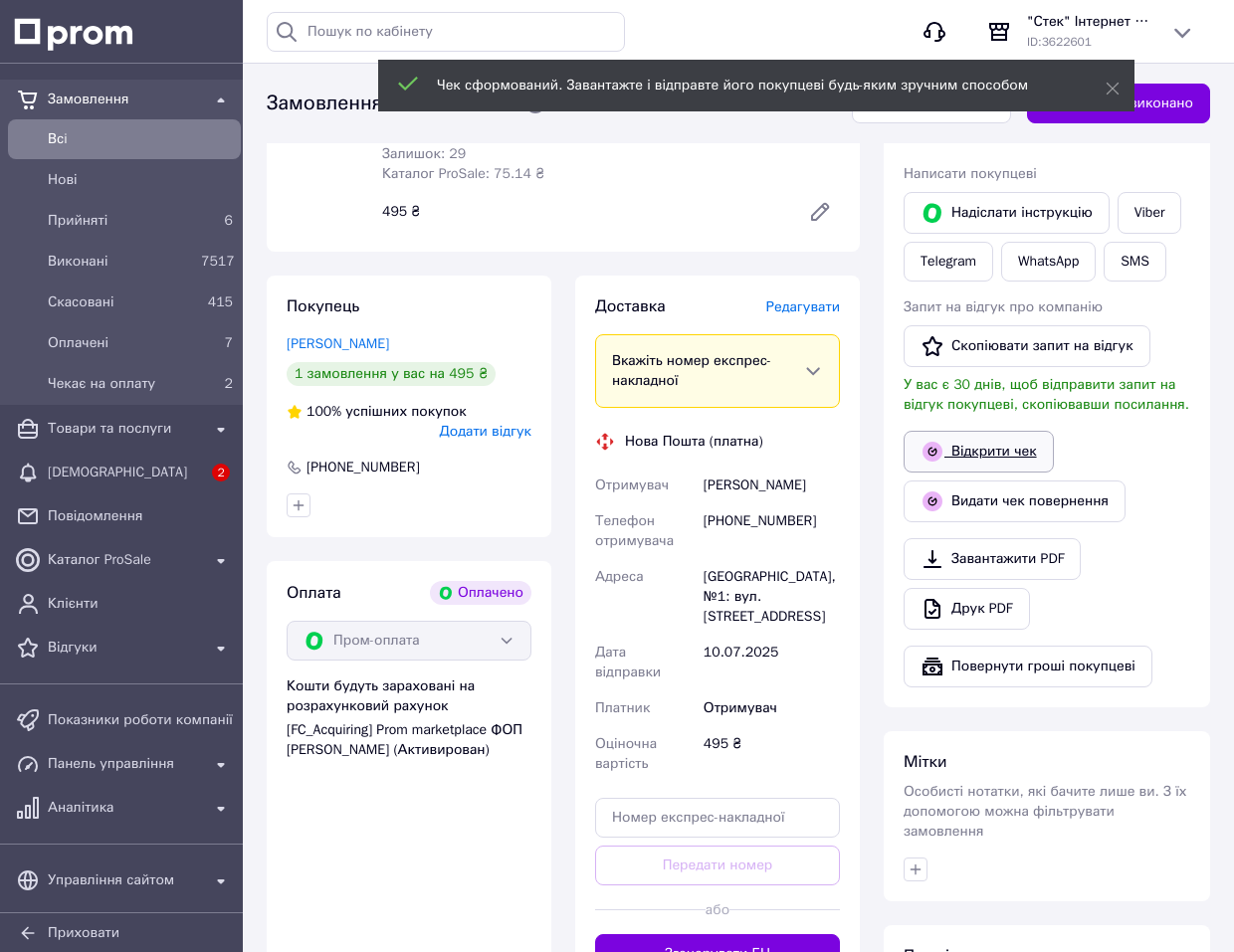 click on "Відкрити чек" at bounding box center [978, 452] 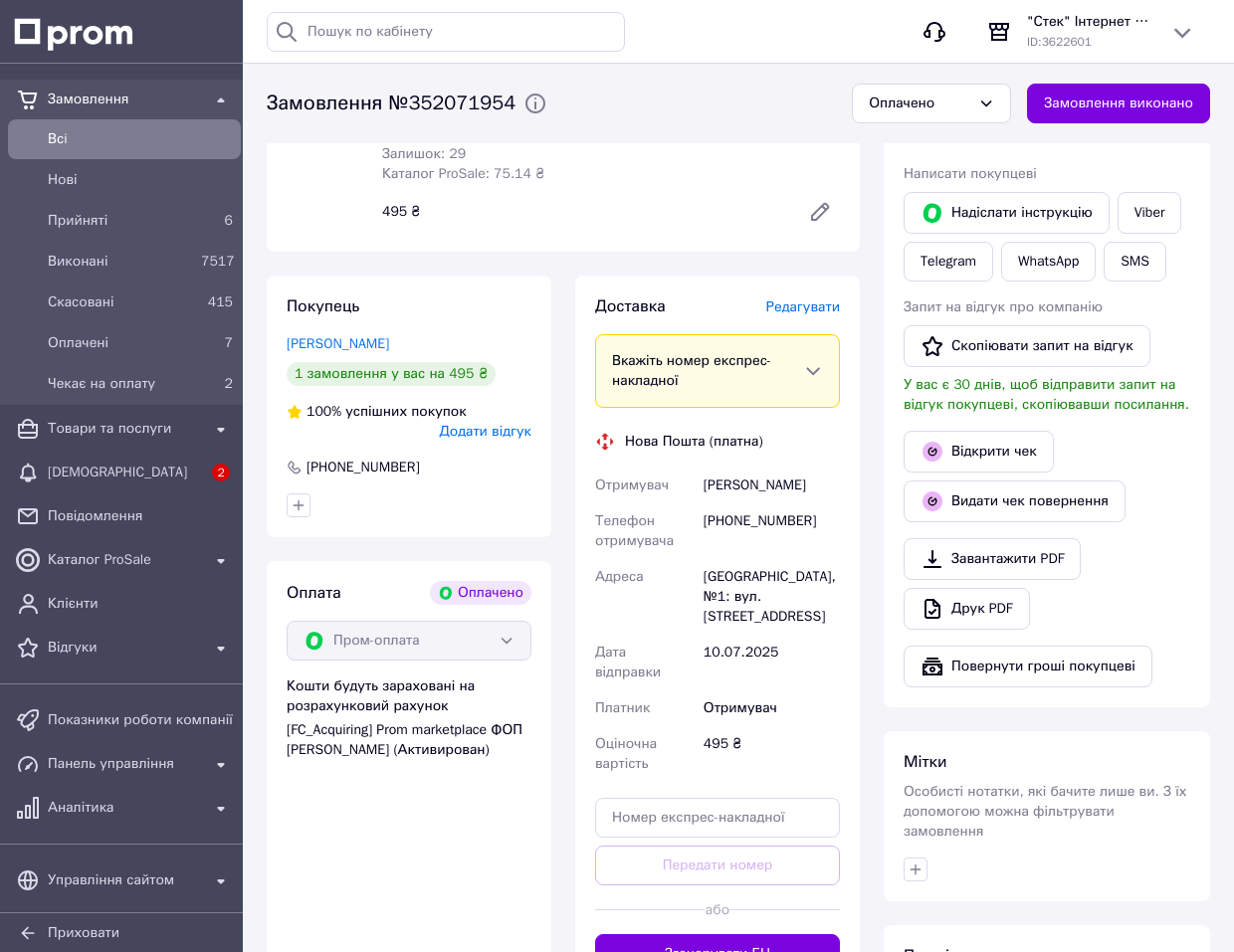 click on "Редагувати" at bounding box center [803, 306] 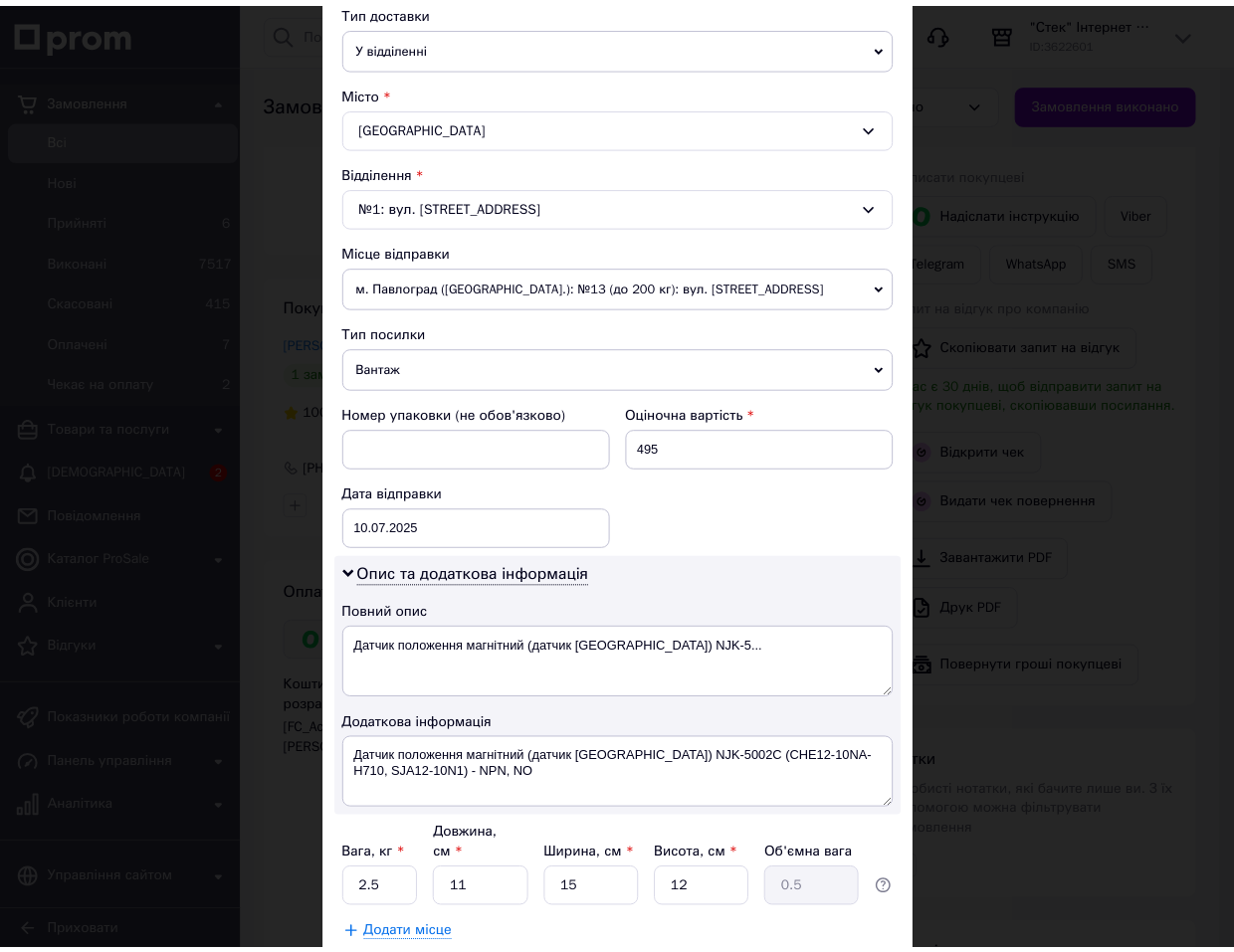 scroll, scrollTop: 592, scrollLeft: 0, axis: vertical 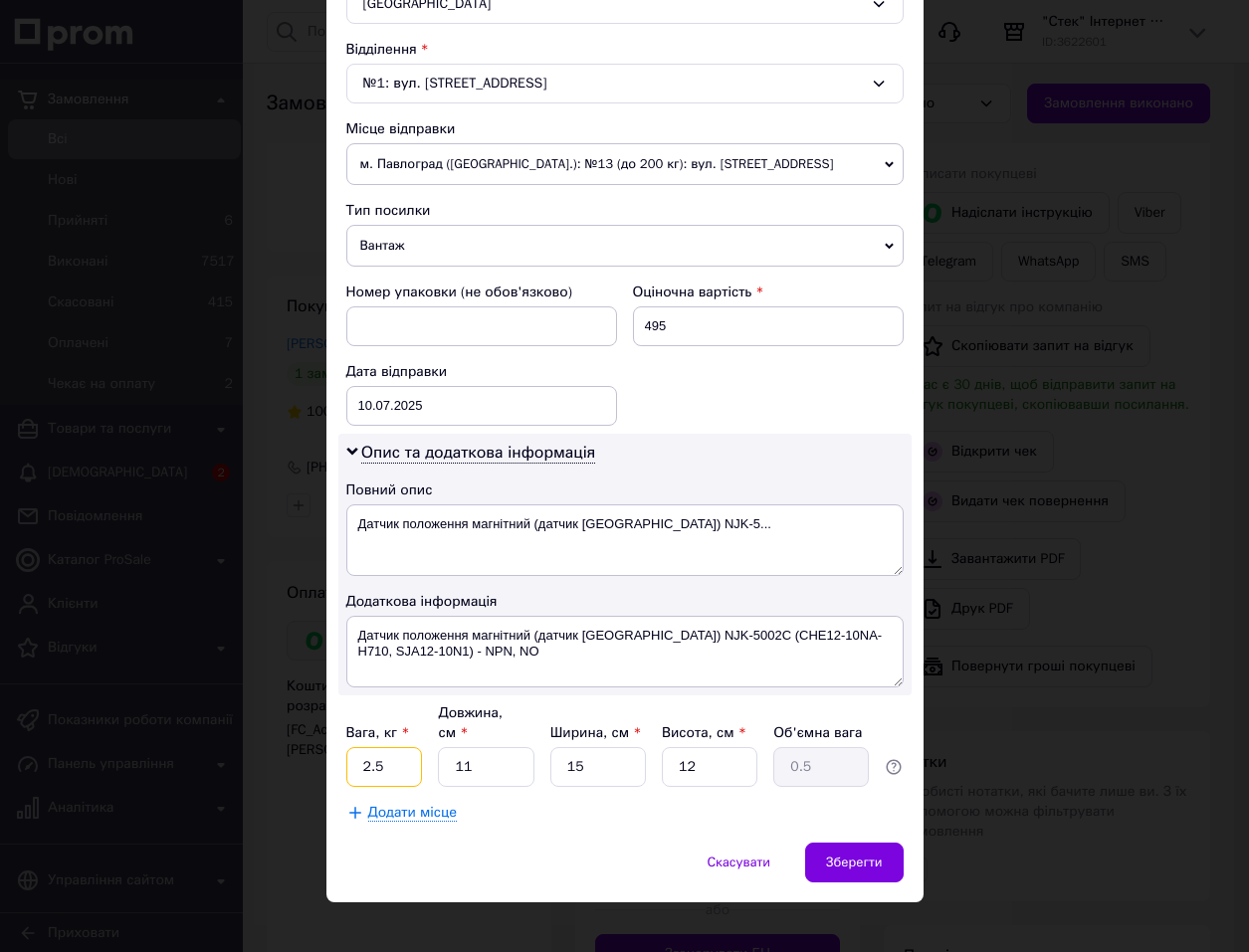 click on "2.5" at bounding box center (384, 767) 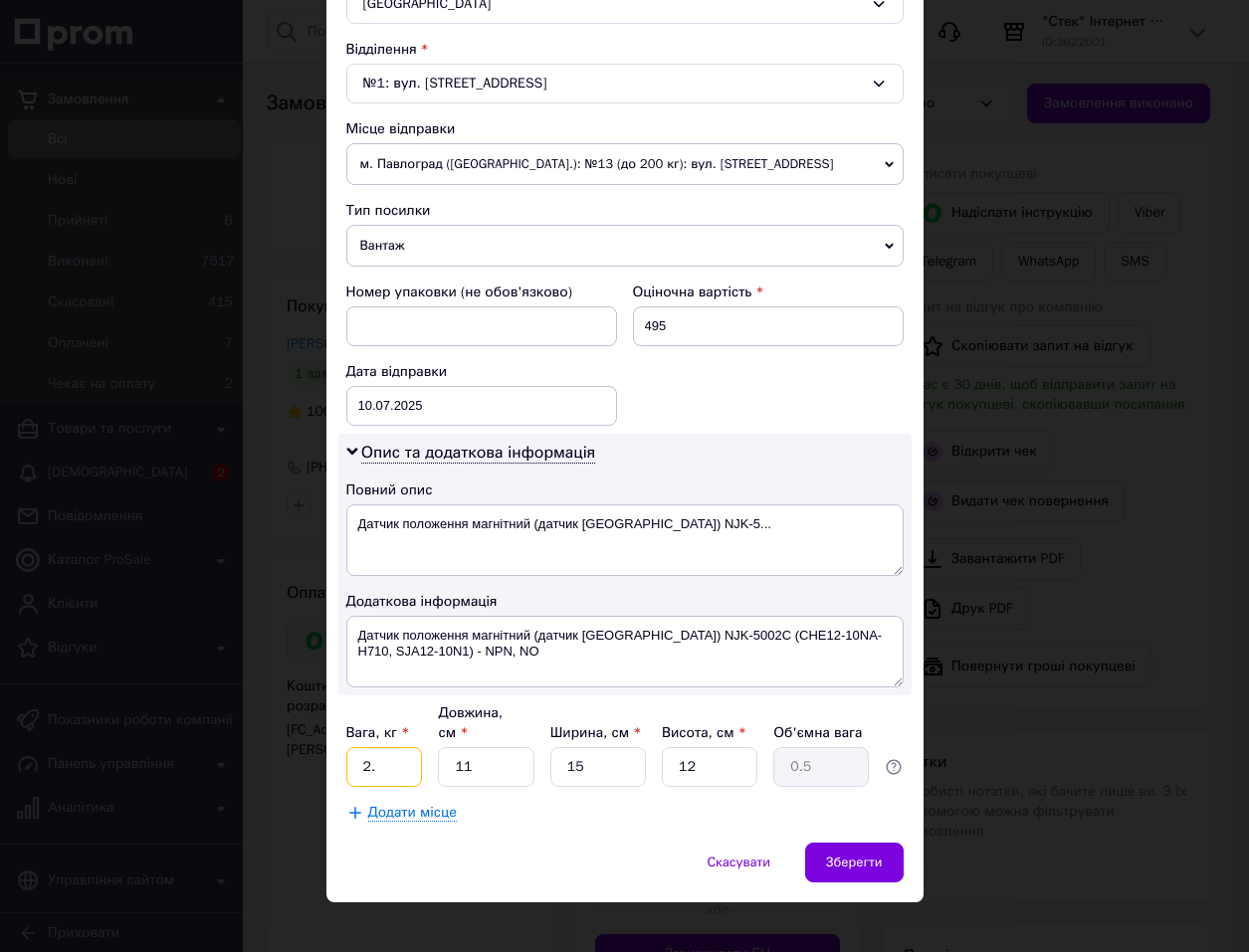 type on "2" 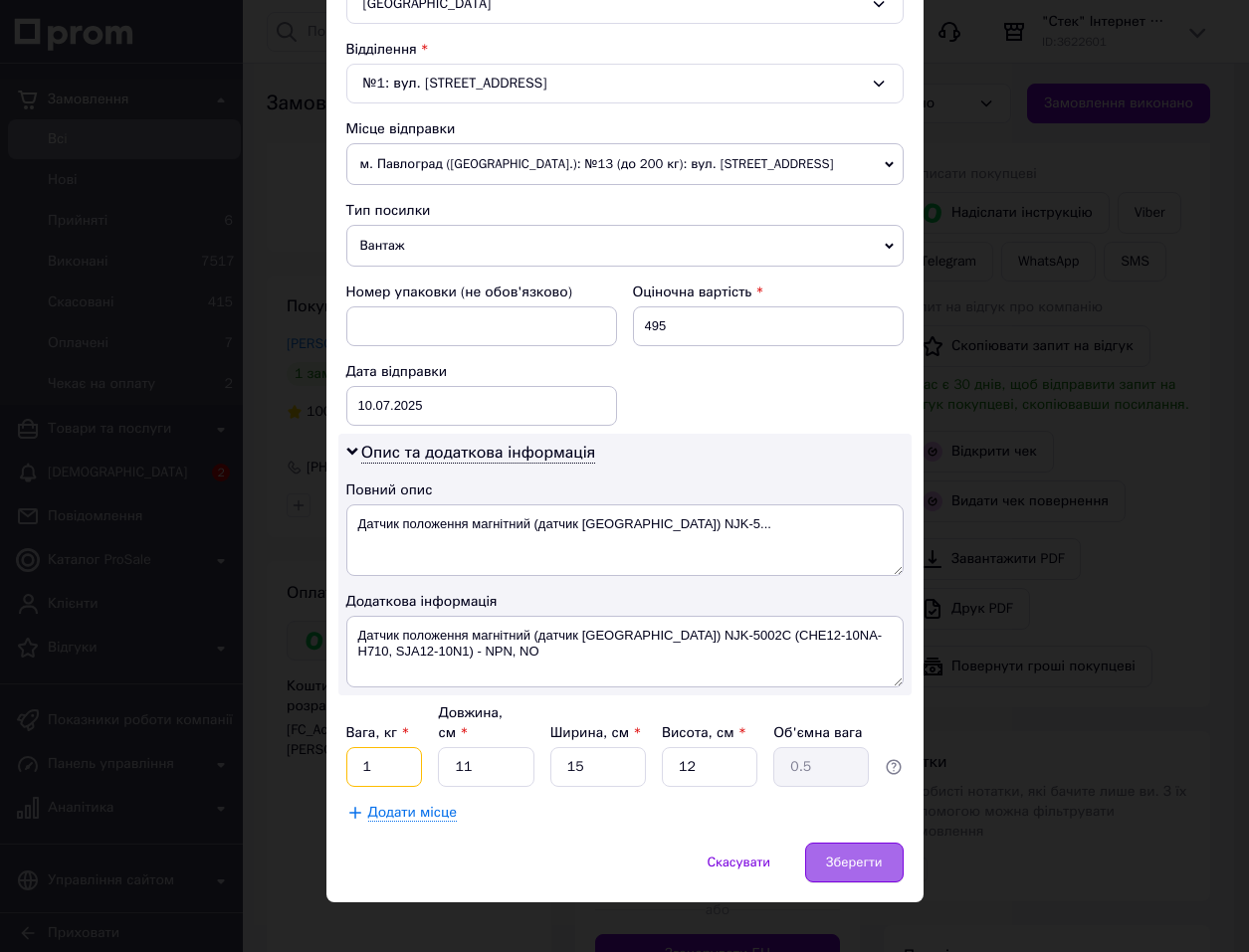 type on "1" 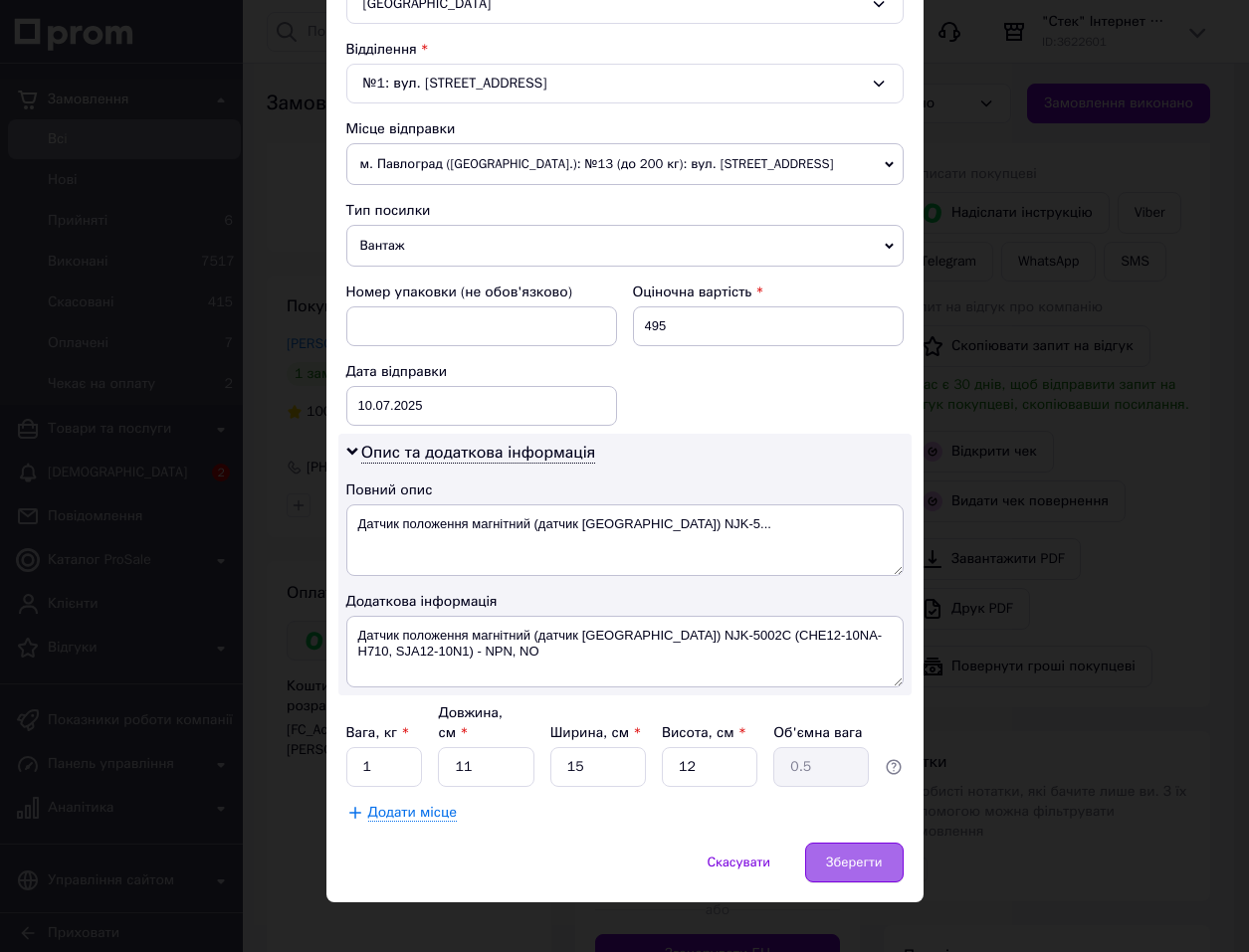 click on "Зберегти" at bounding box center (854, 862) 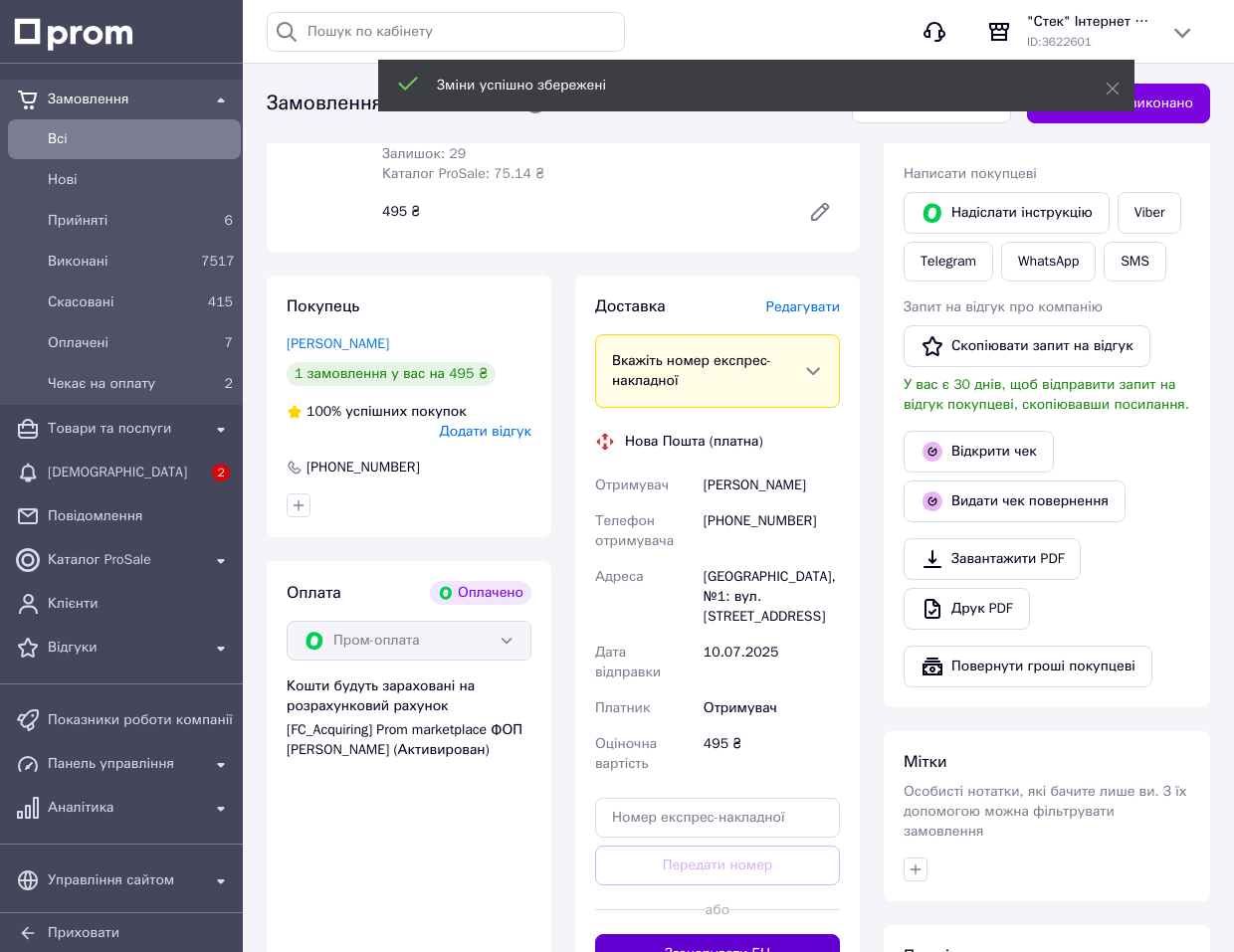 click on "Згенерувати ЕН" at bounding box center [718, 954] 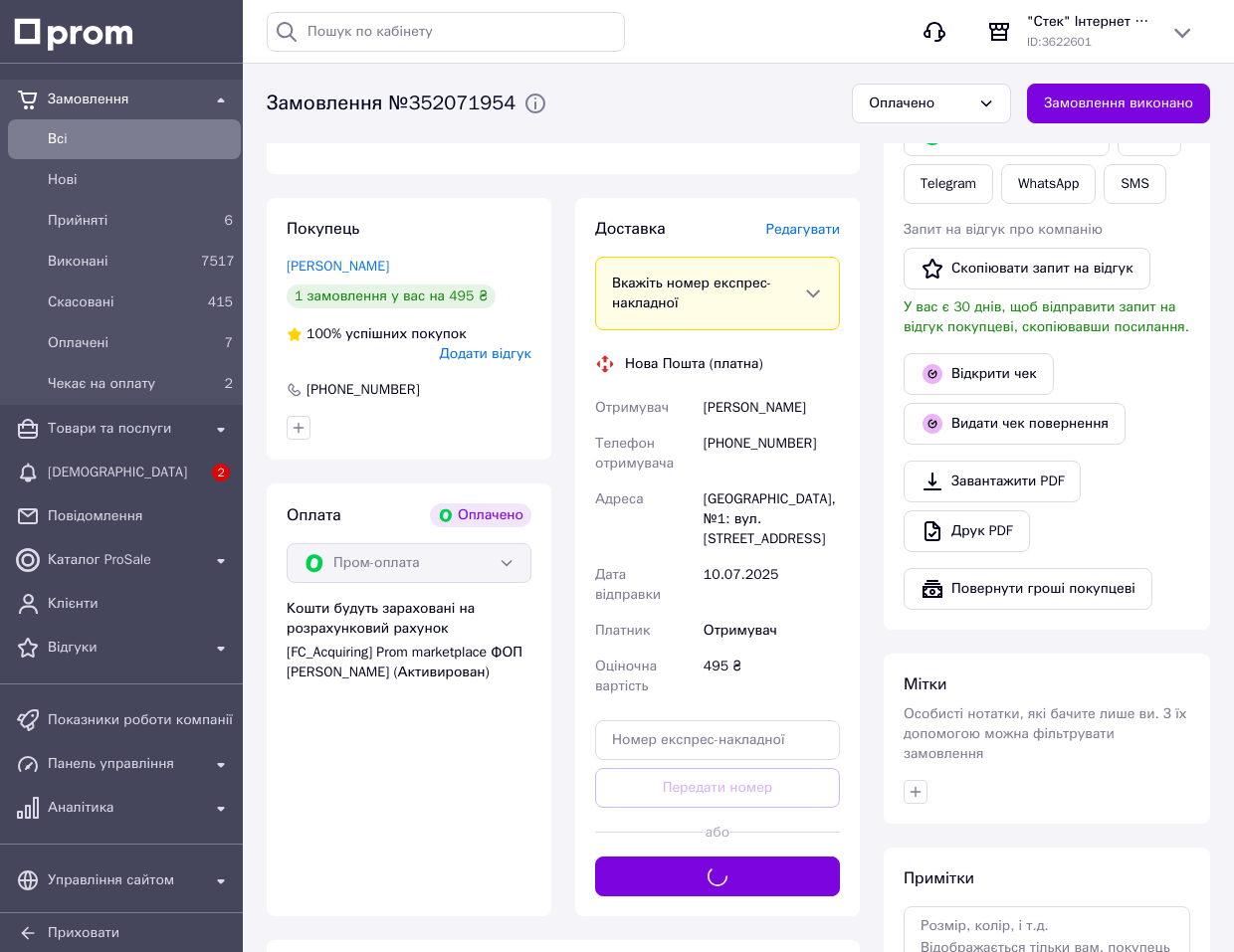 scroll, scrollTop: 597, scrollLeft: 0, axis: vertical 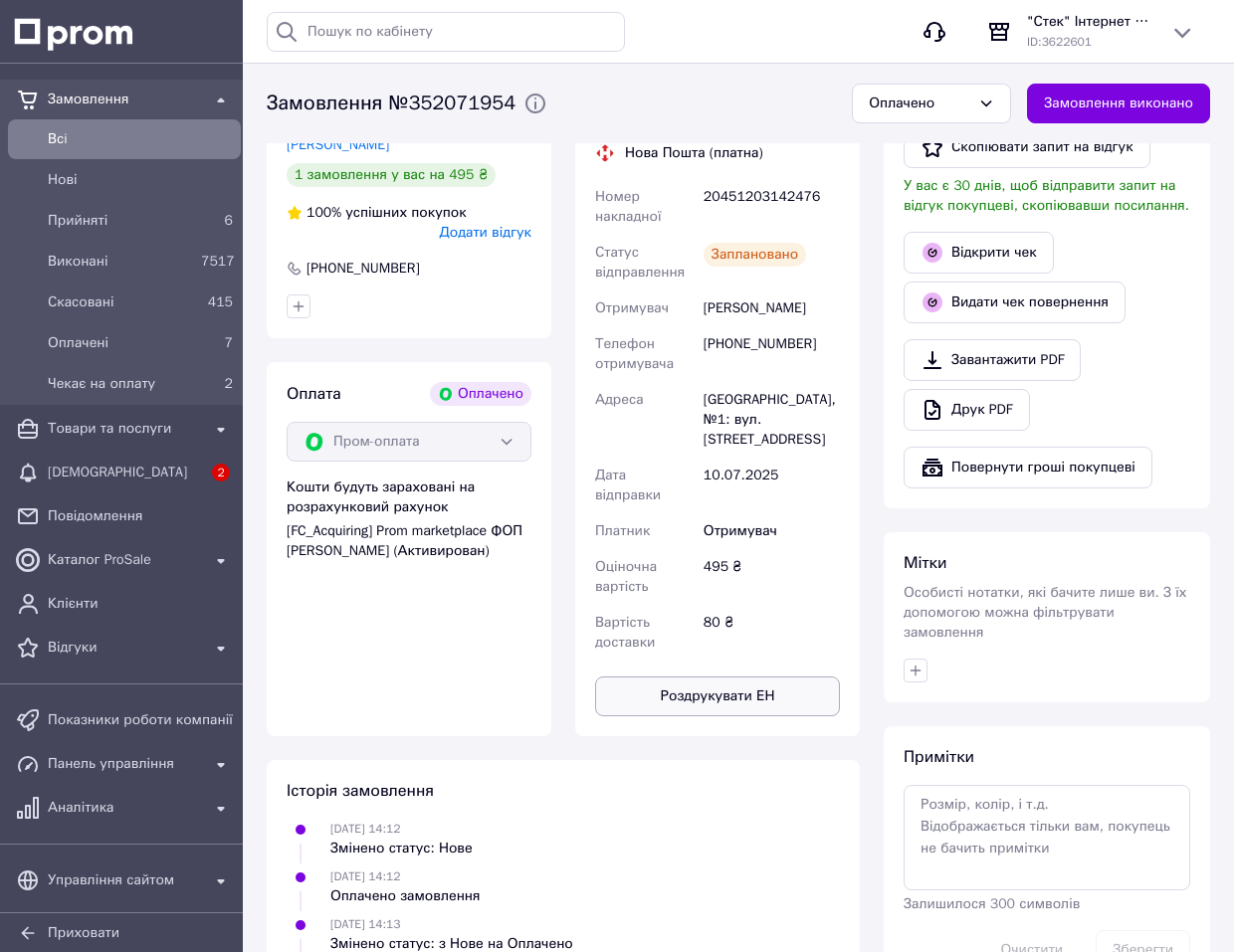 click on "Роздрукувати ЕН" at bounding box center [718, 696] 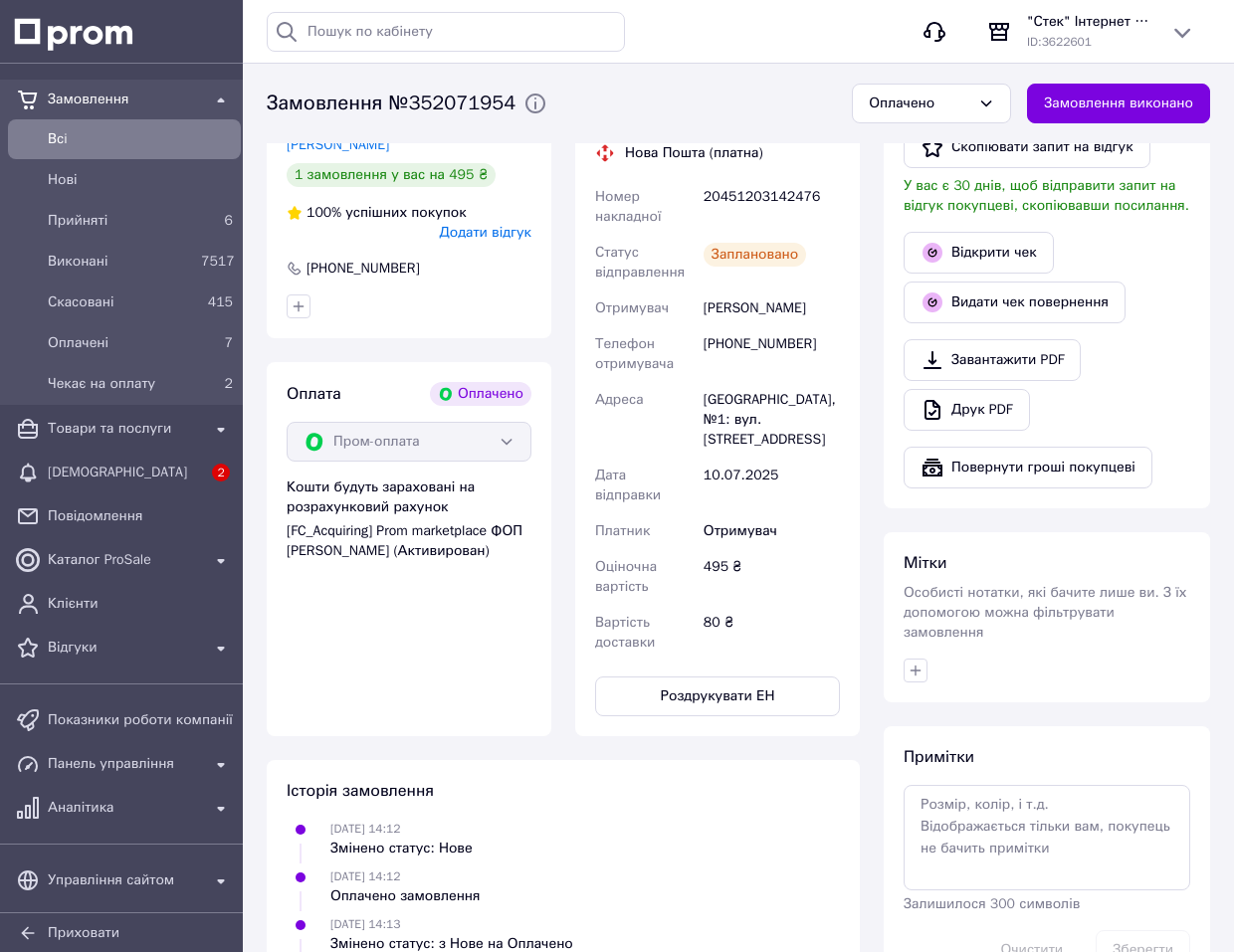 scroll, scrollTop: 398, scrollLeft: 0, axis: vertical 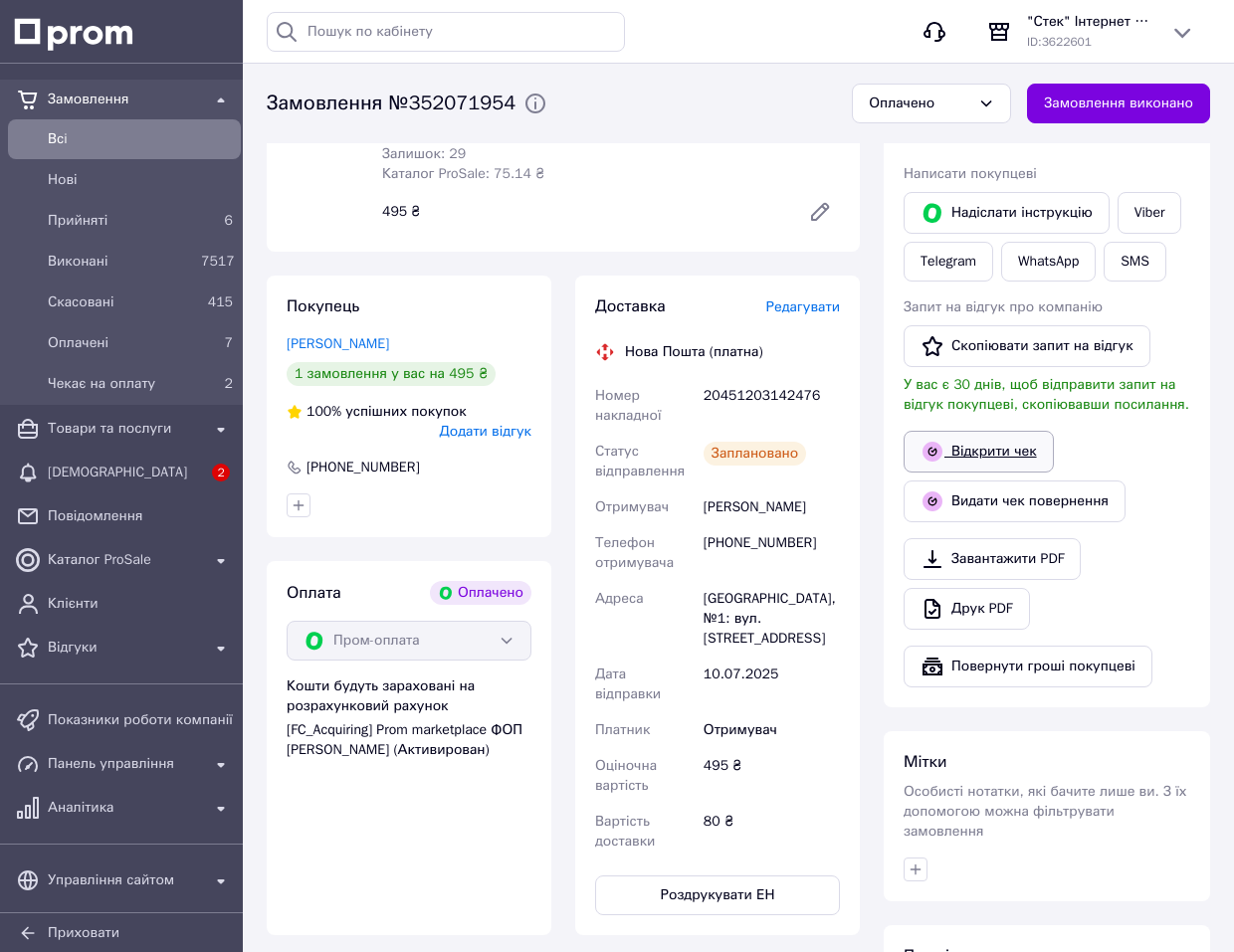 click on "Відкрити чек" at bounding box center (978, 452) 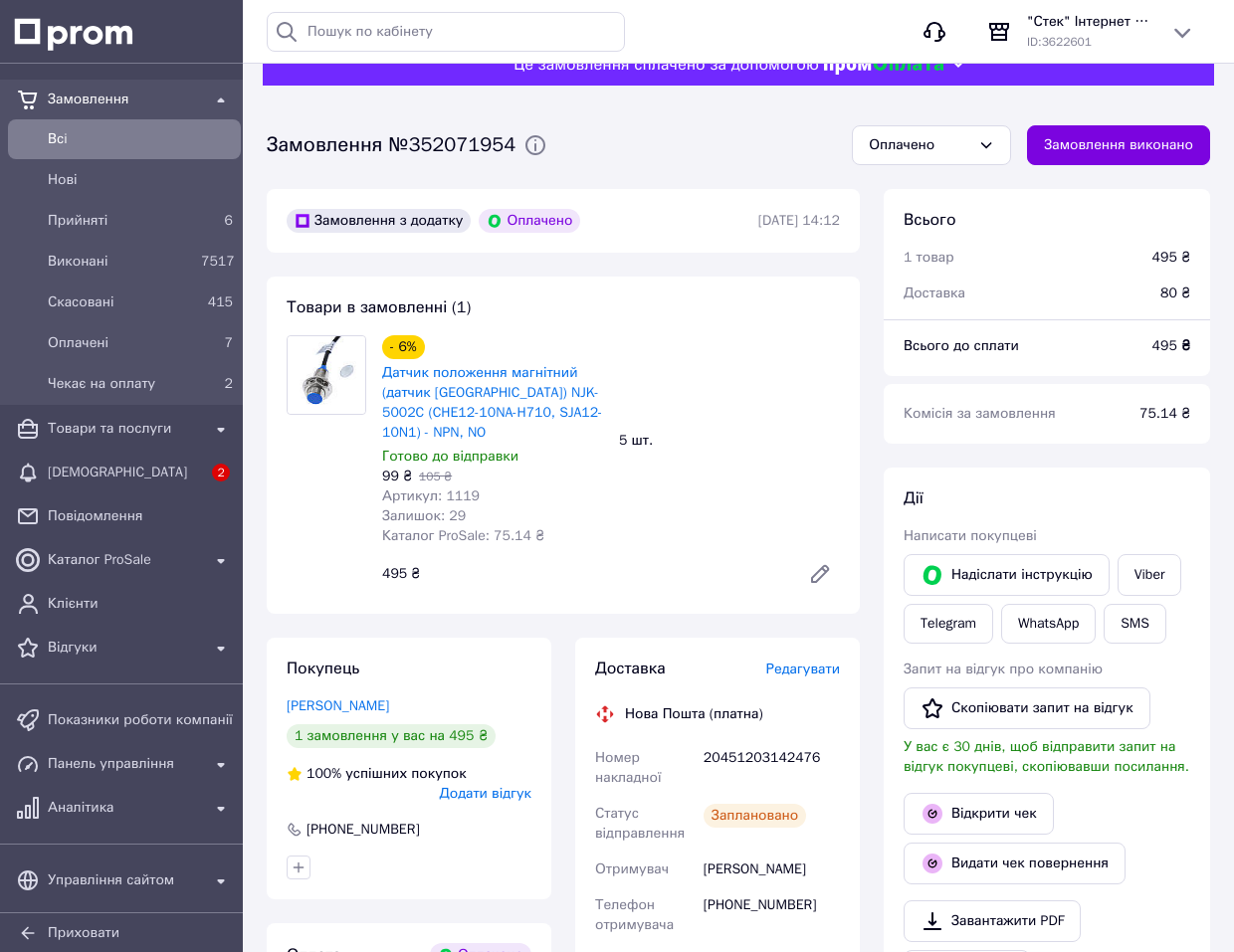 scroll, scrollTop: 0, scrollLeft: 0, axis: both 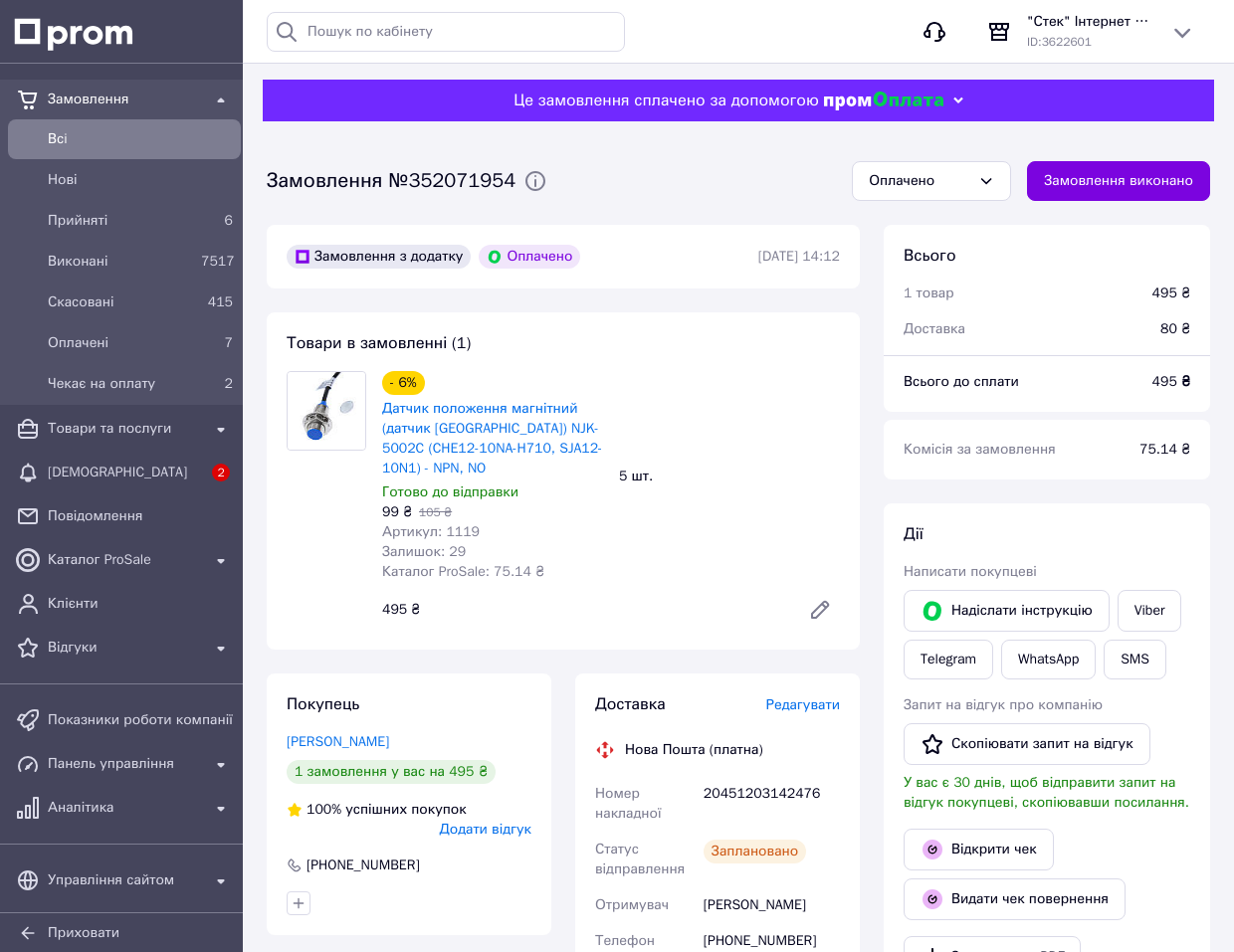 click on "Всi" at bounding box center (140, 139) 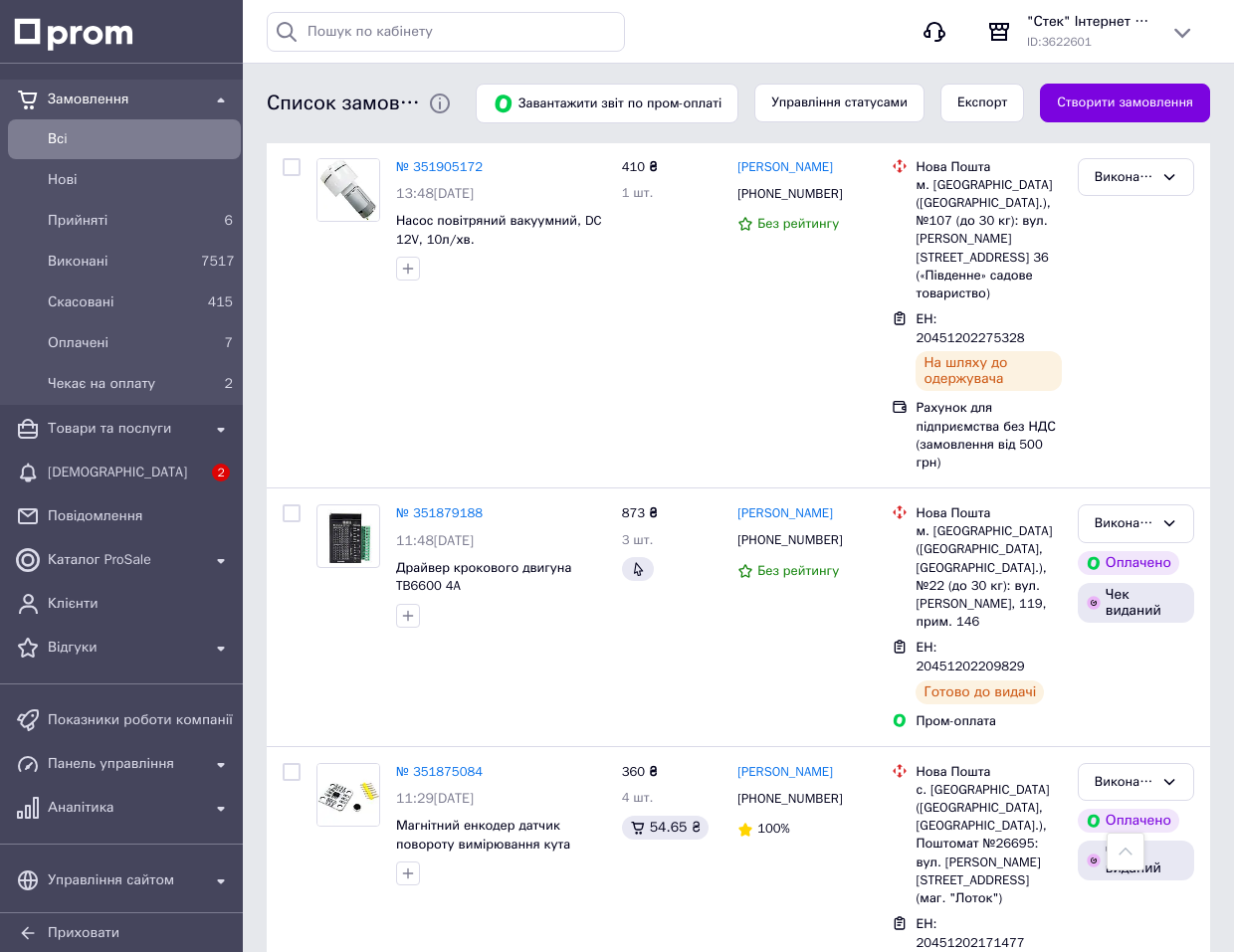 scroll, scrollTop: 4008, scrollLeft: 0, axis: vertical 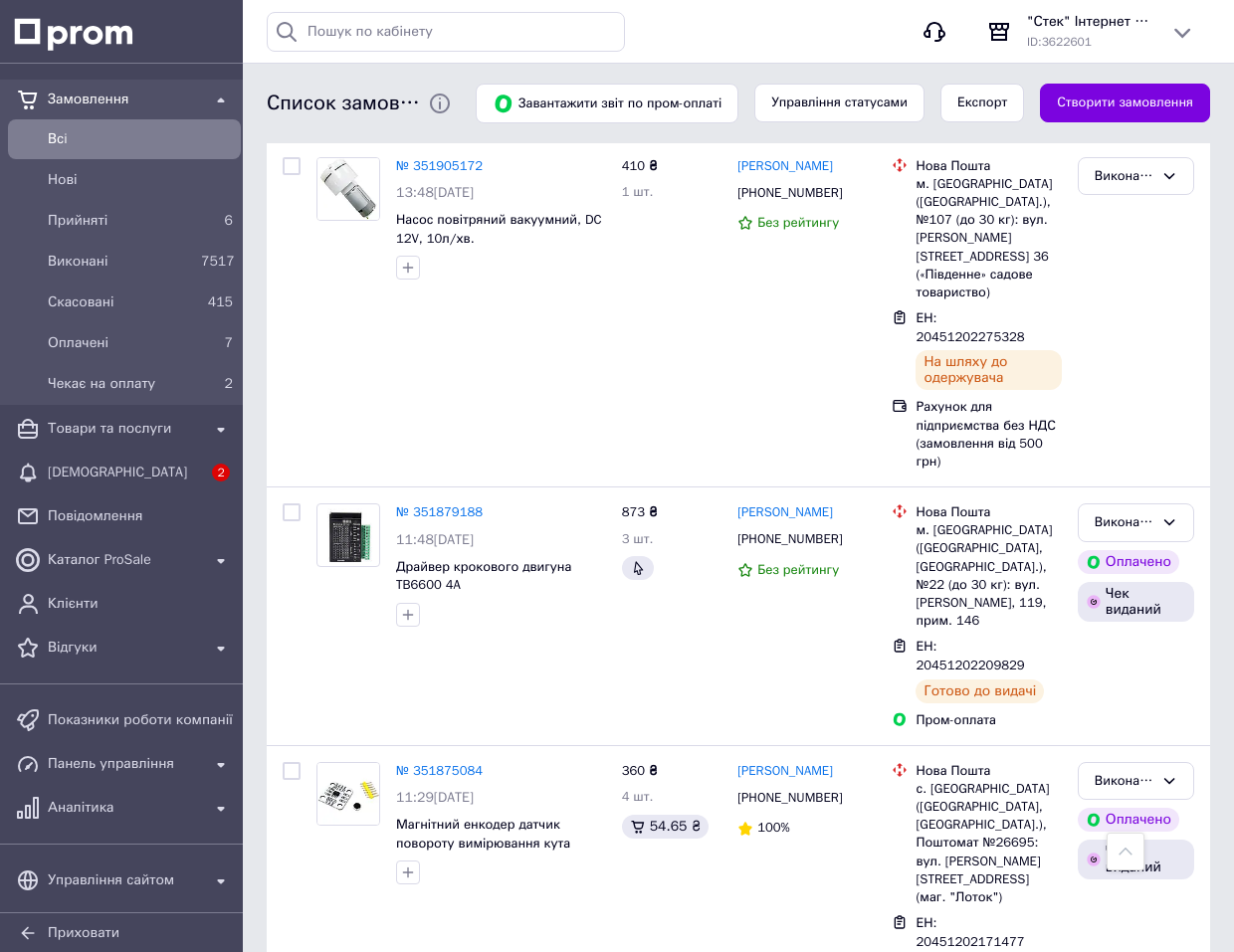 click on "2" at bounding box center (329, 1506) 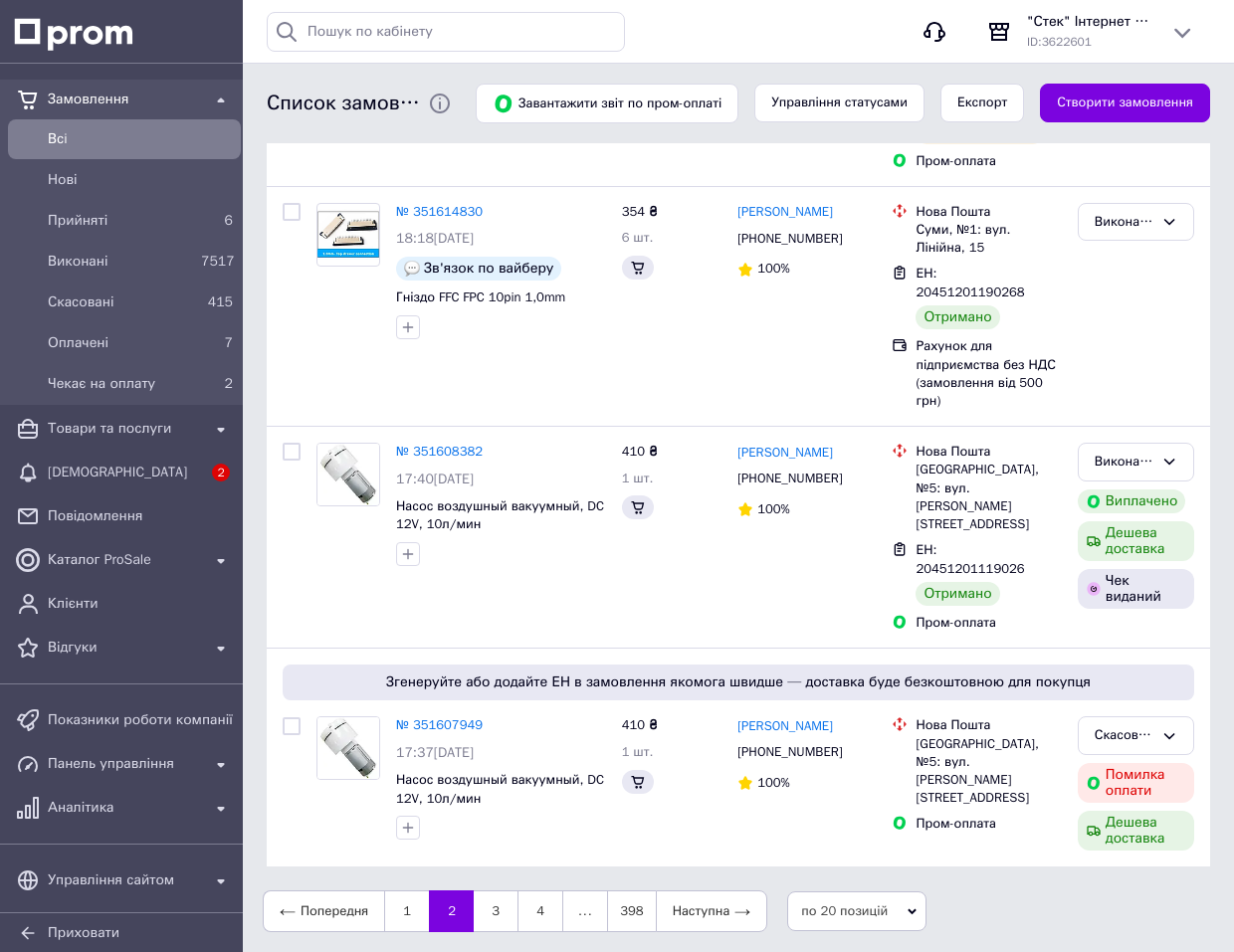 scroll, scrollTop: 0, scrollLeft: 0, axis: both 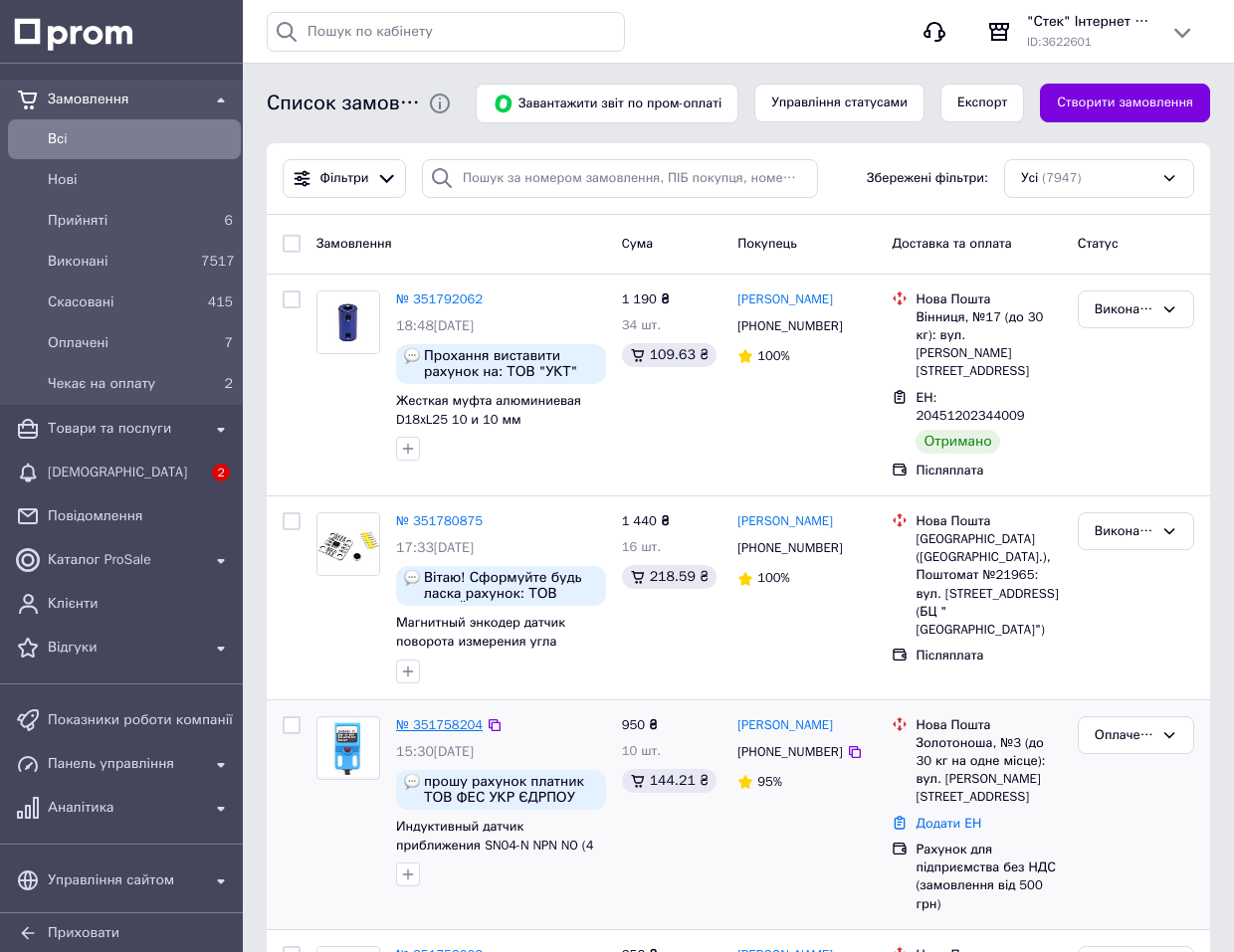 click on "№ 351758204" at bounding box center (439, 724) 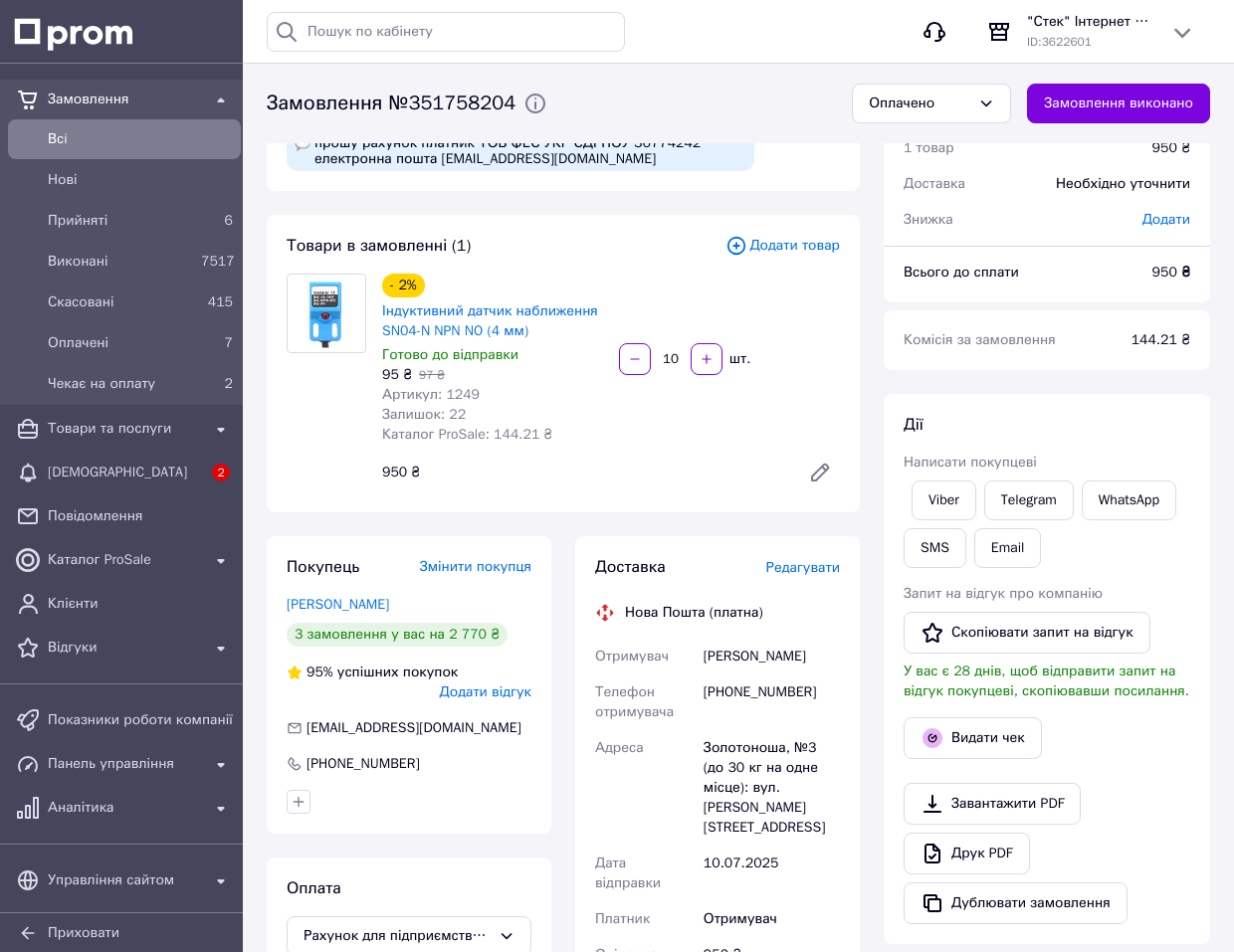 scroll, scrollTop: 99, scrollLeft: 0, axis: vertical 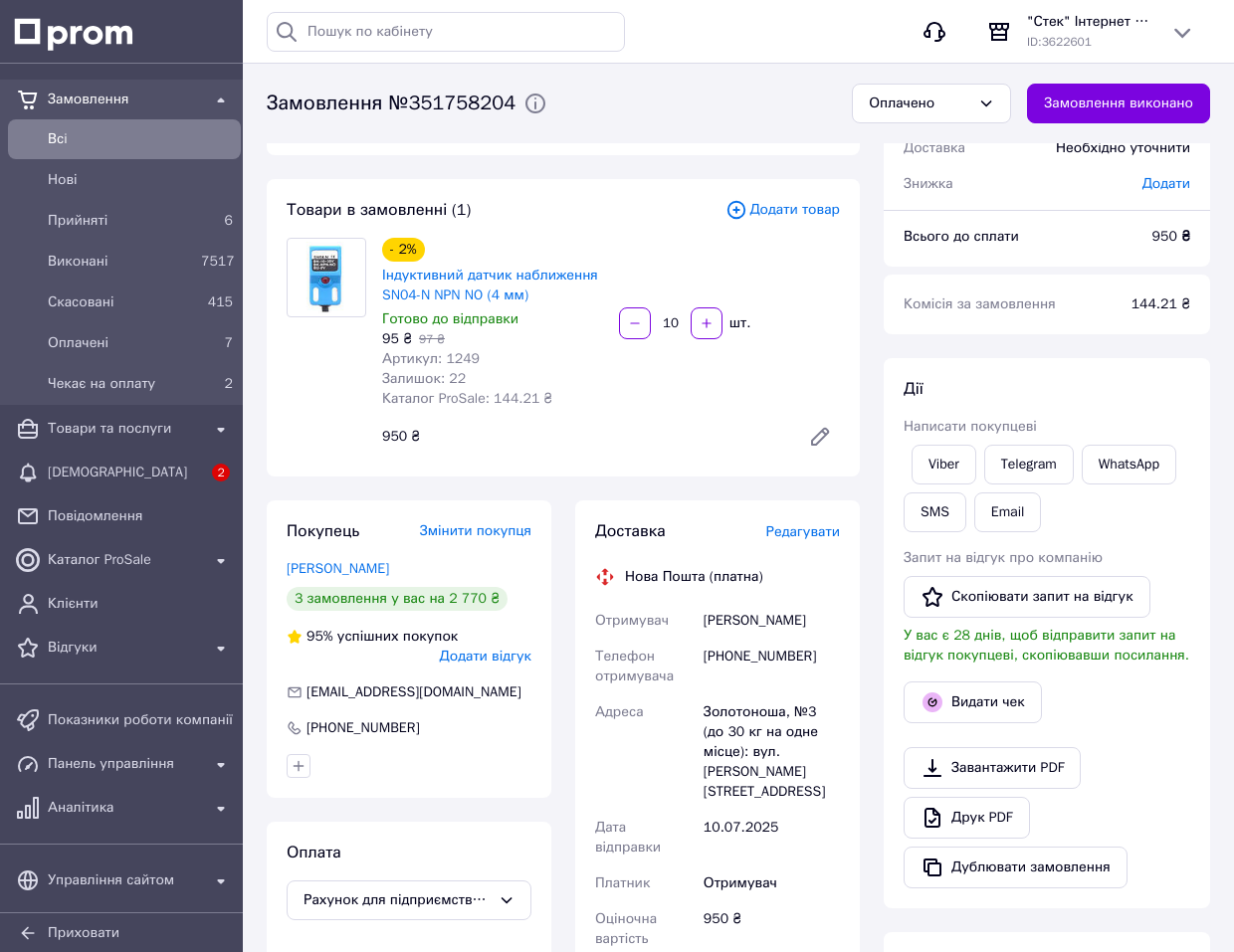 click on "Всi" at bounding box center [140, 139] 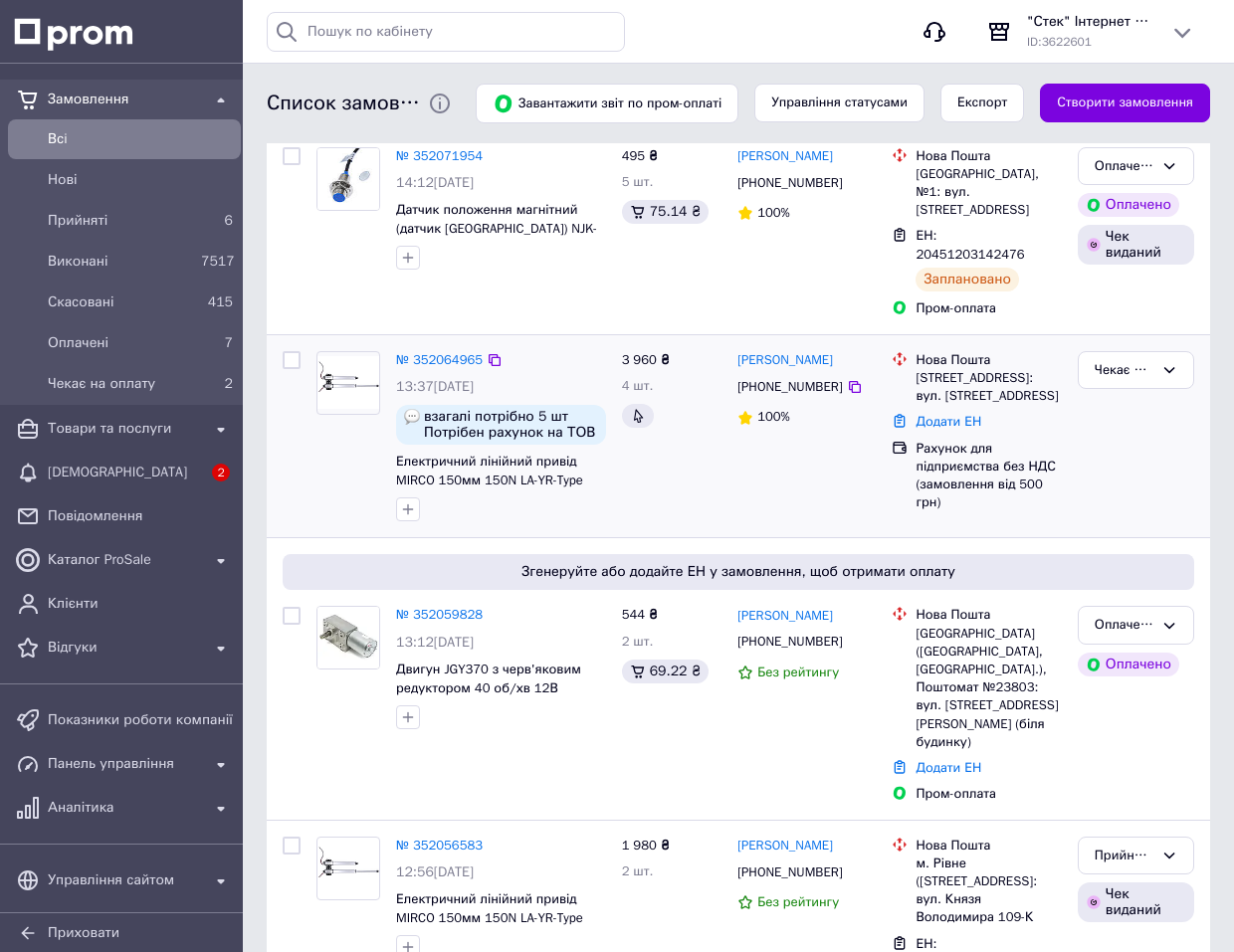 scroll, scrollTop: 199, scrollLeft: 0, axis: vertical 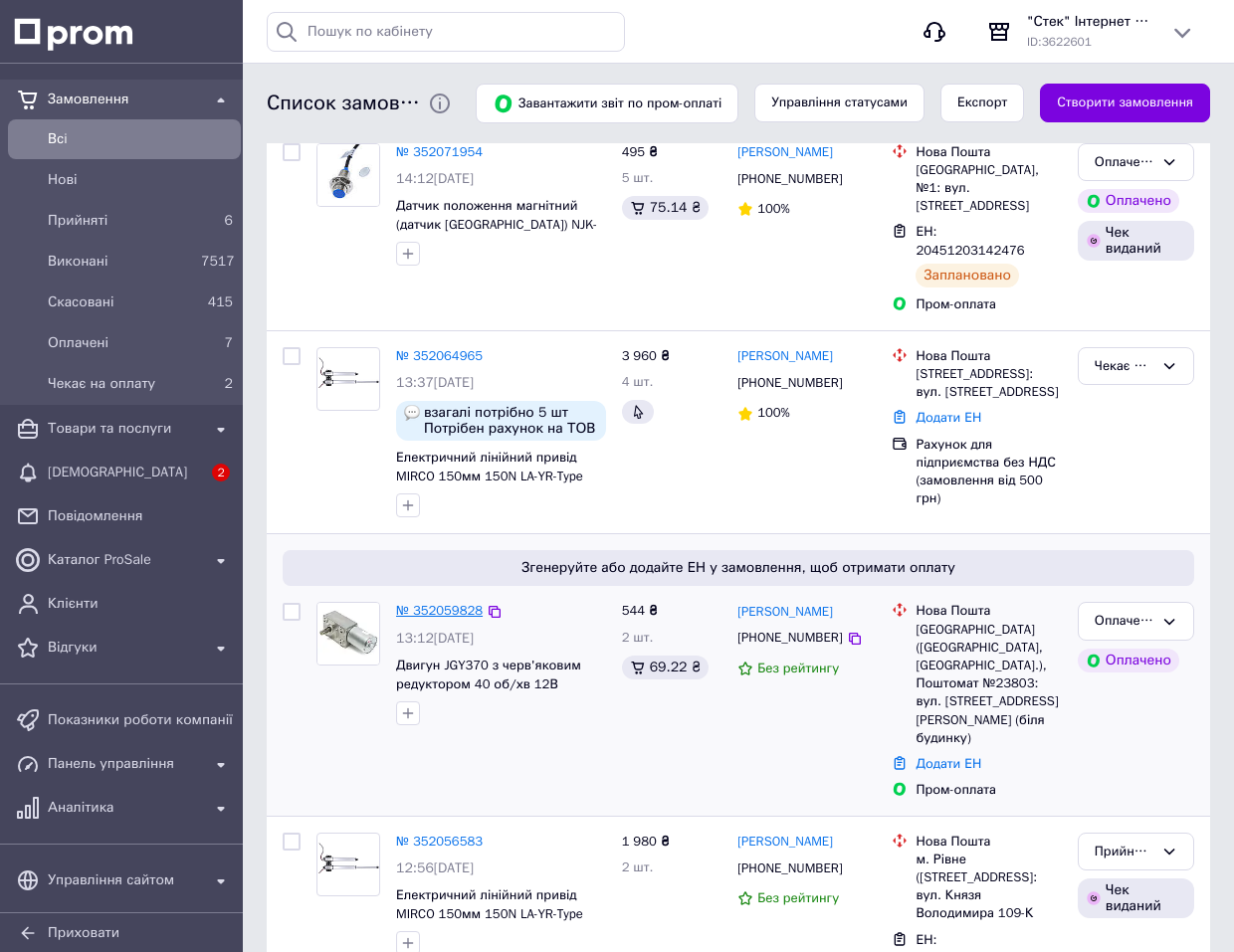 click on "№ 352059828" at bounding box center [439, 610] 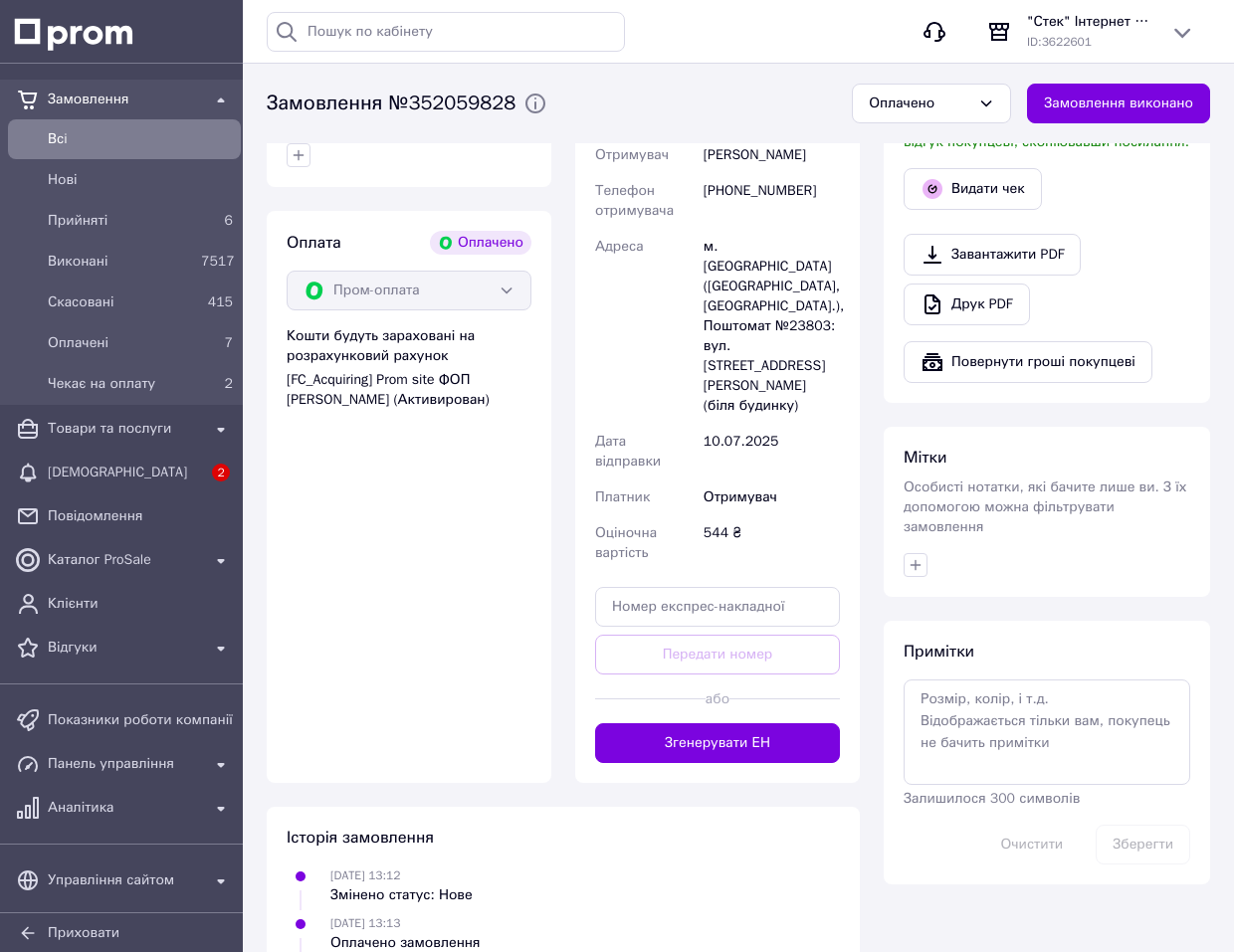 scroll, scrollTop: 693, scrollLeft: 0, axis: vertical 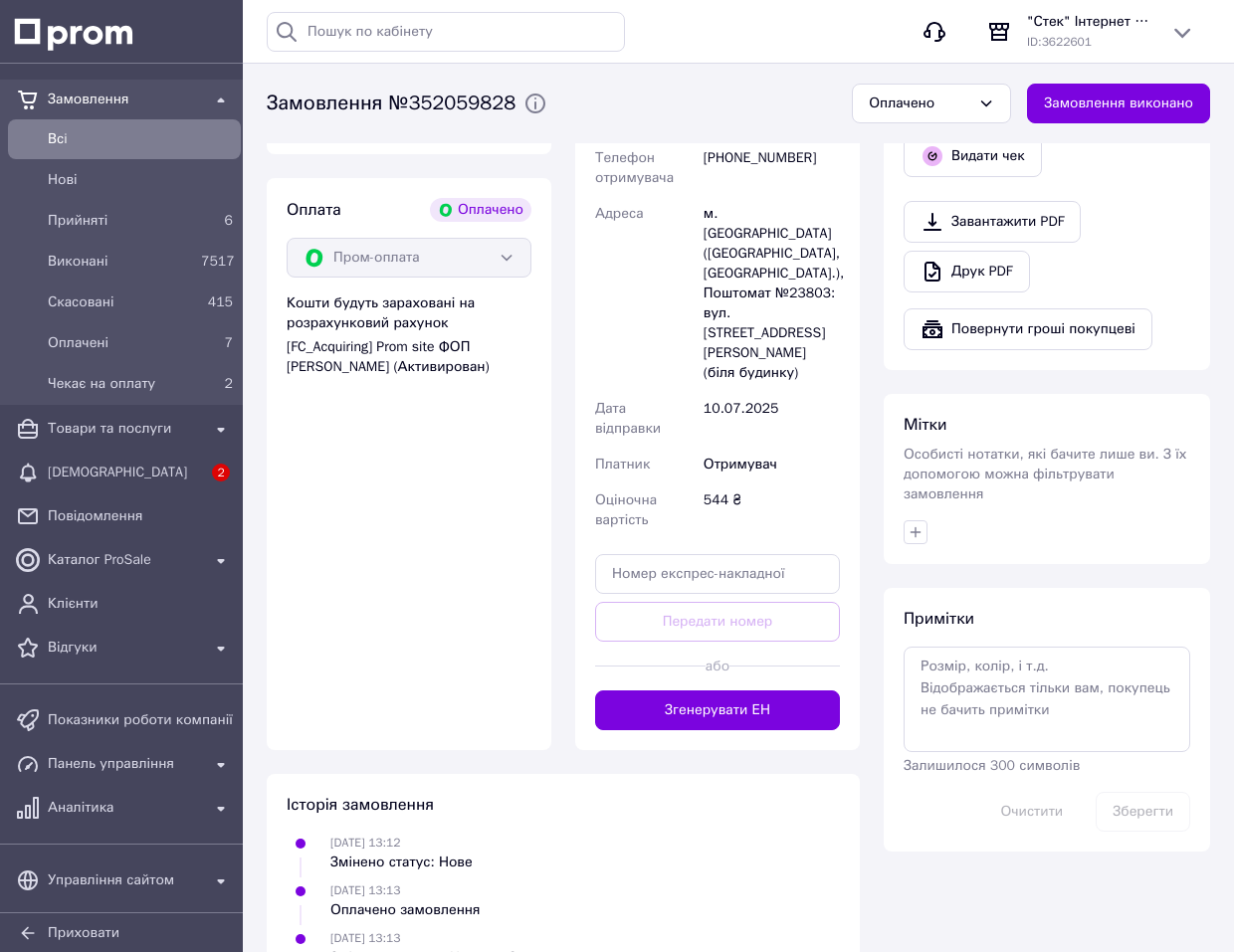 click on "Всi" at bounding box center (140, 139) 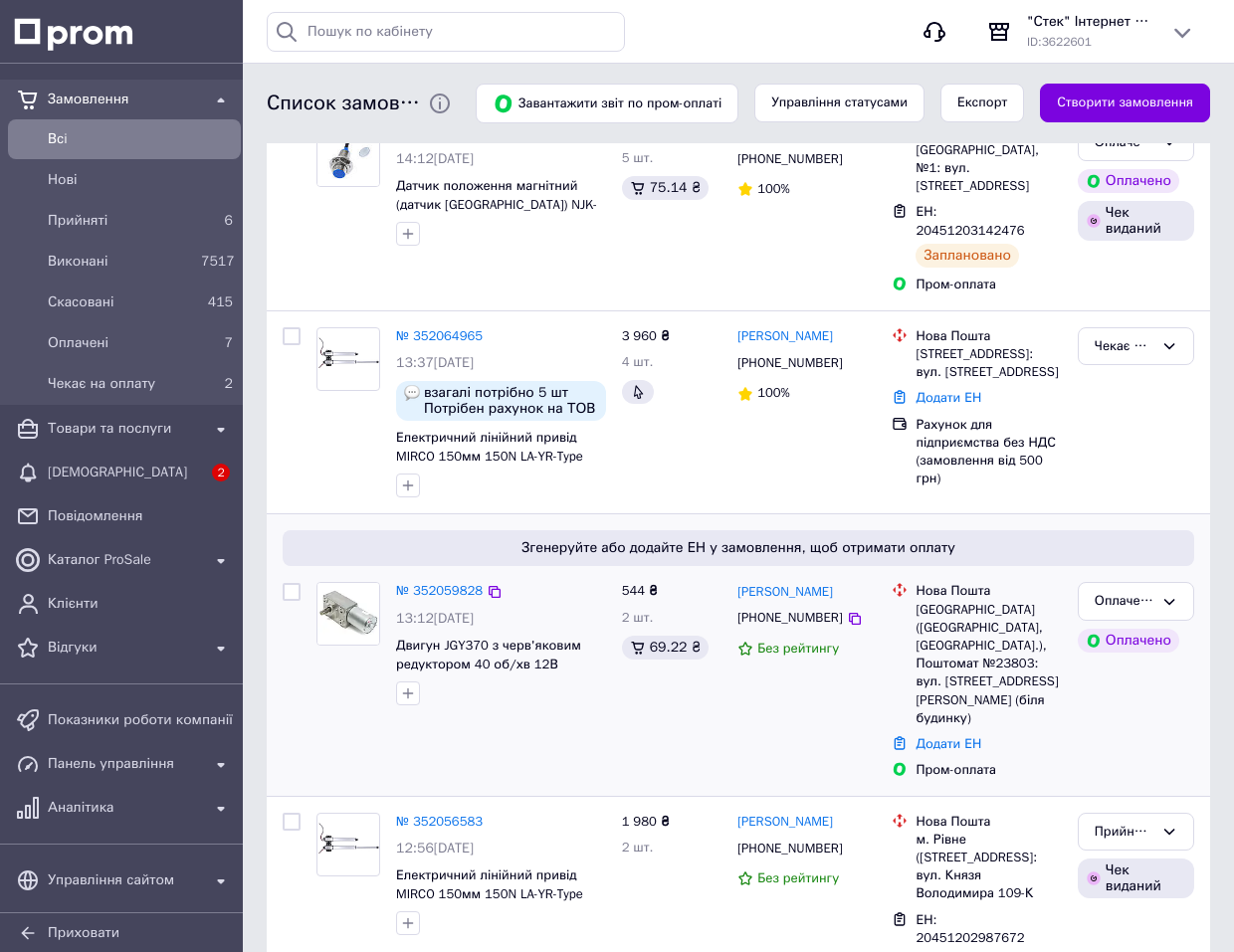scroll, scrollTop: 298, scrollLeft: 0, axis: vertical 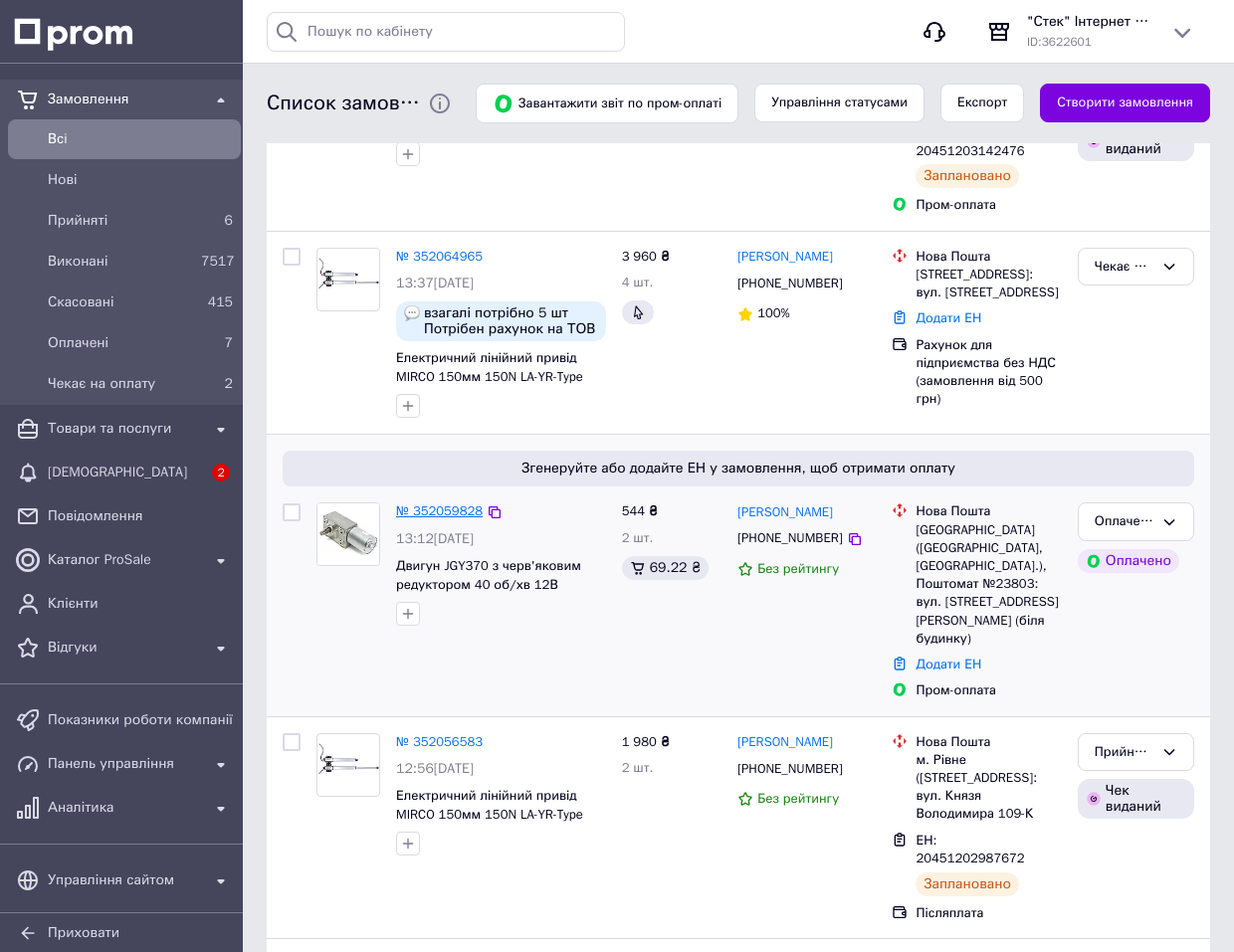 click on "№ 352059828" at bounding box center (439, 510) 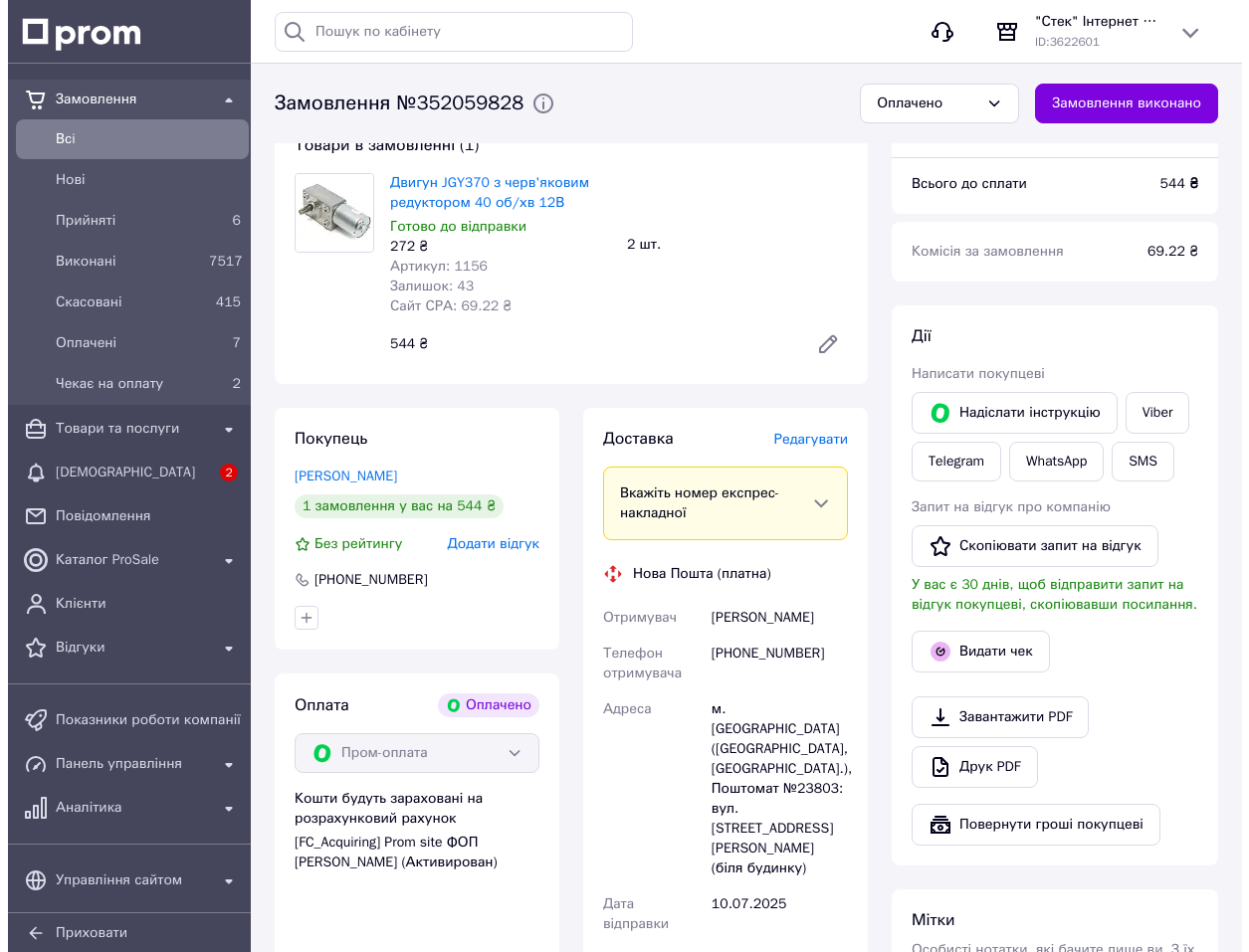scroll, scrollTop: 199, scrollLeft: 0, axis: vertical 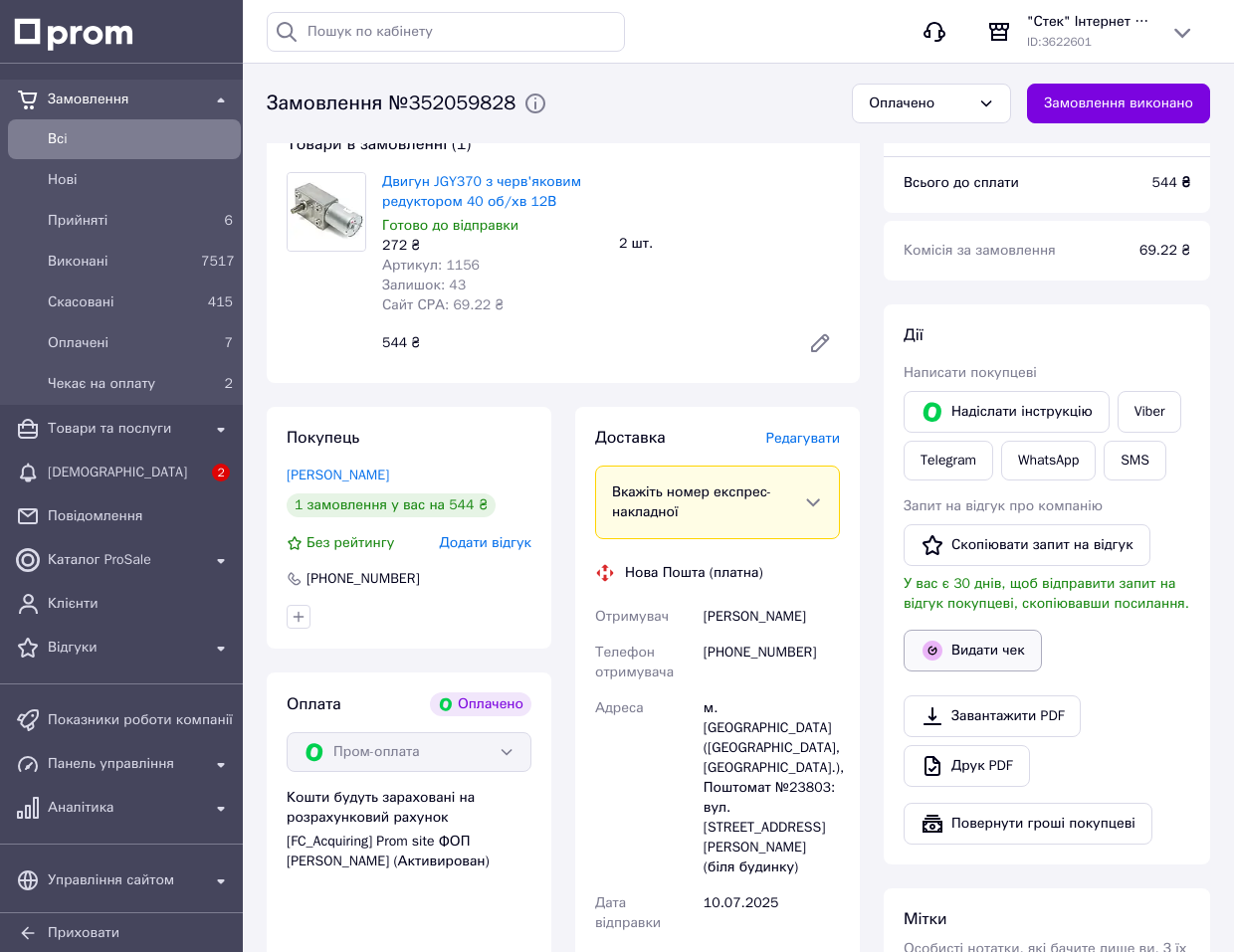 click on "Видати чек" at bounding box center (972, 651) 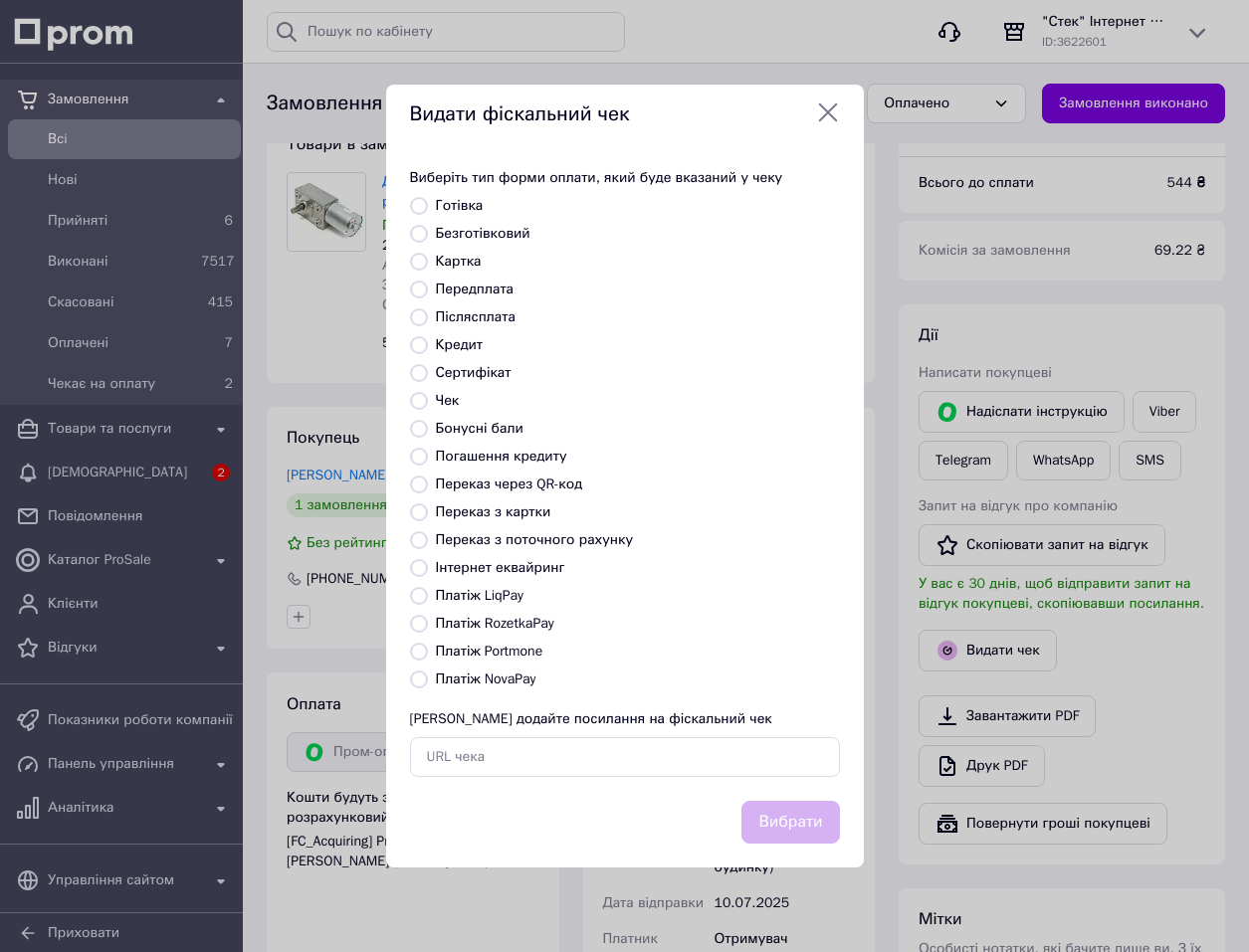 click on "Платіж RozetkaPay" at bounding box center (419, 624) 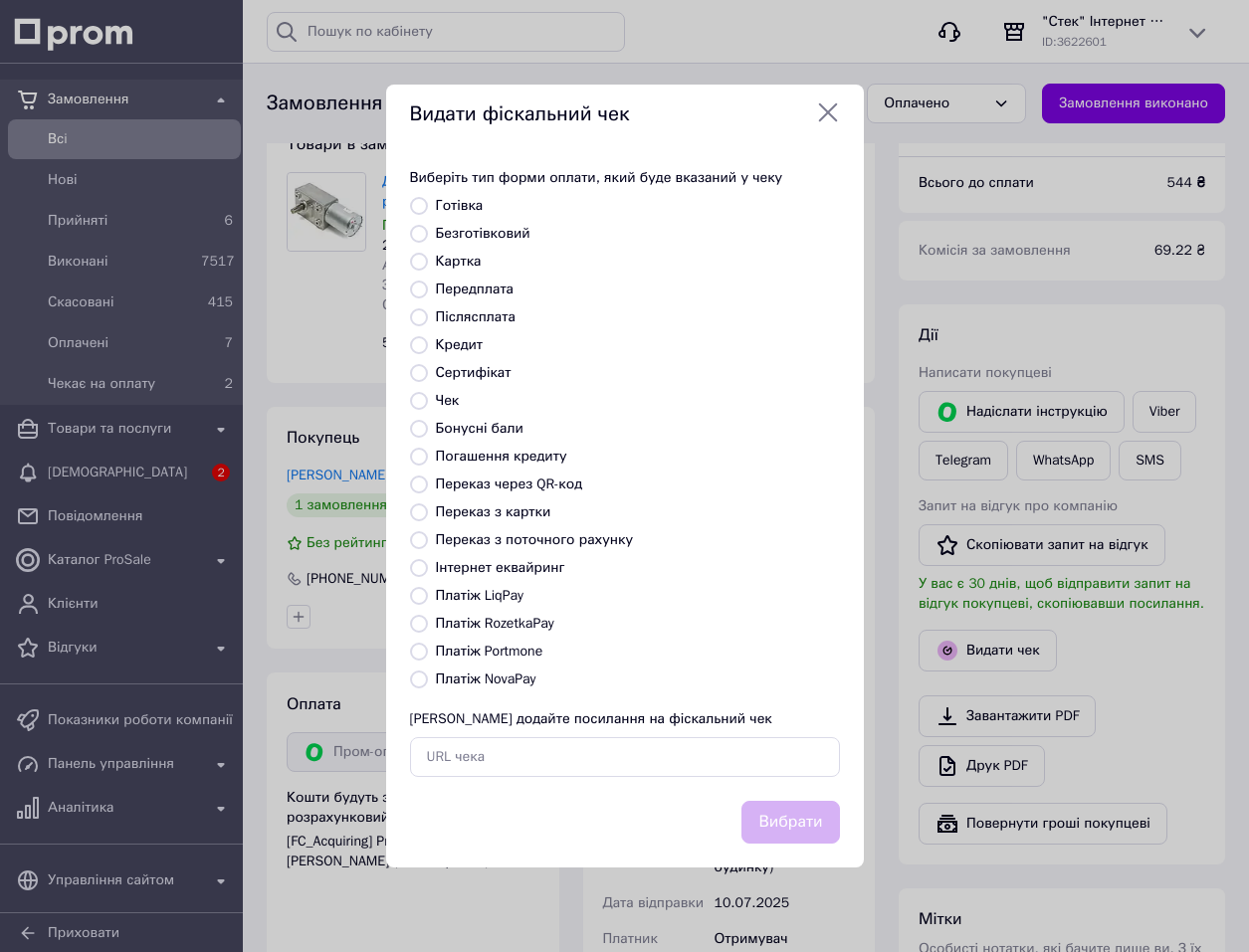 radio on "true" 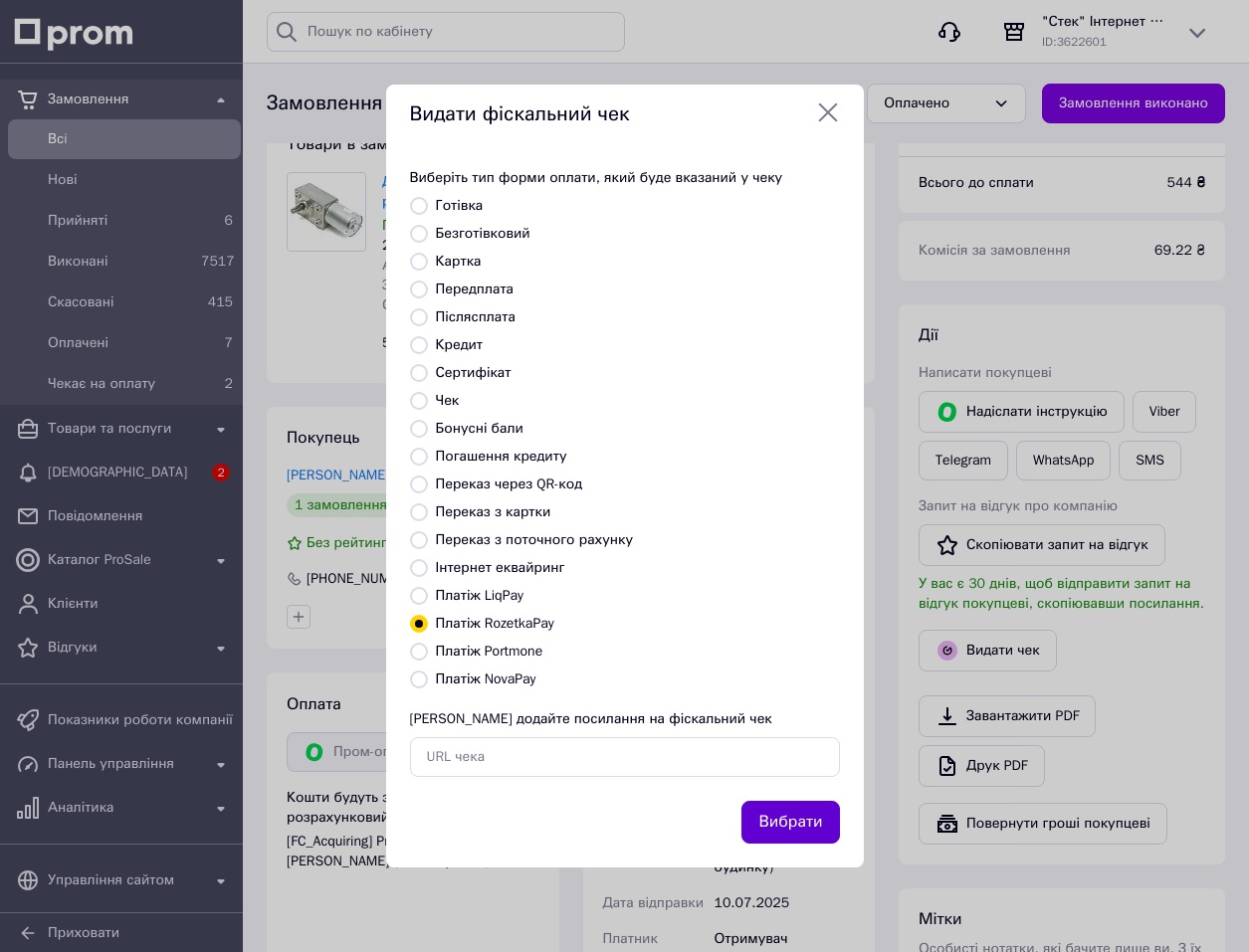 click on "Вибрати" at bounding box center [790, 822] 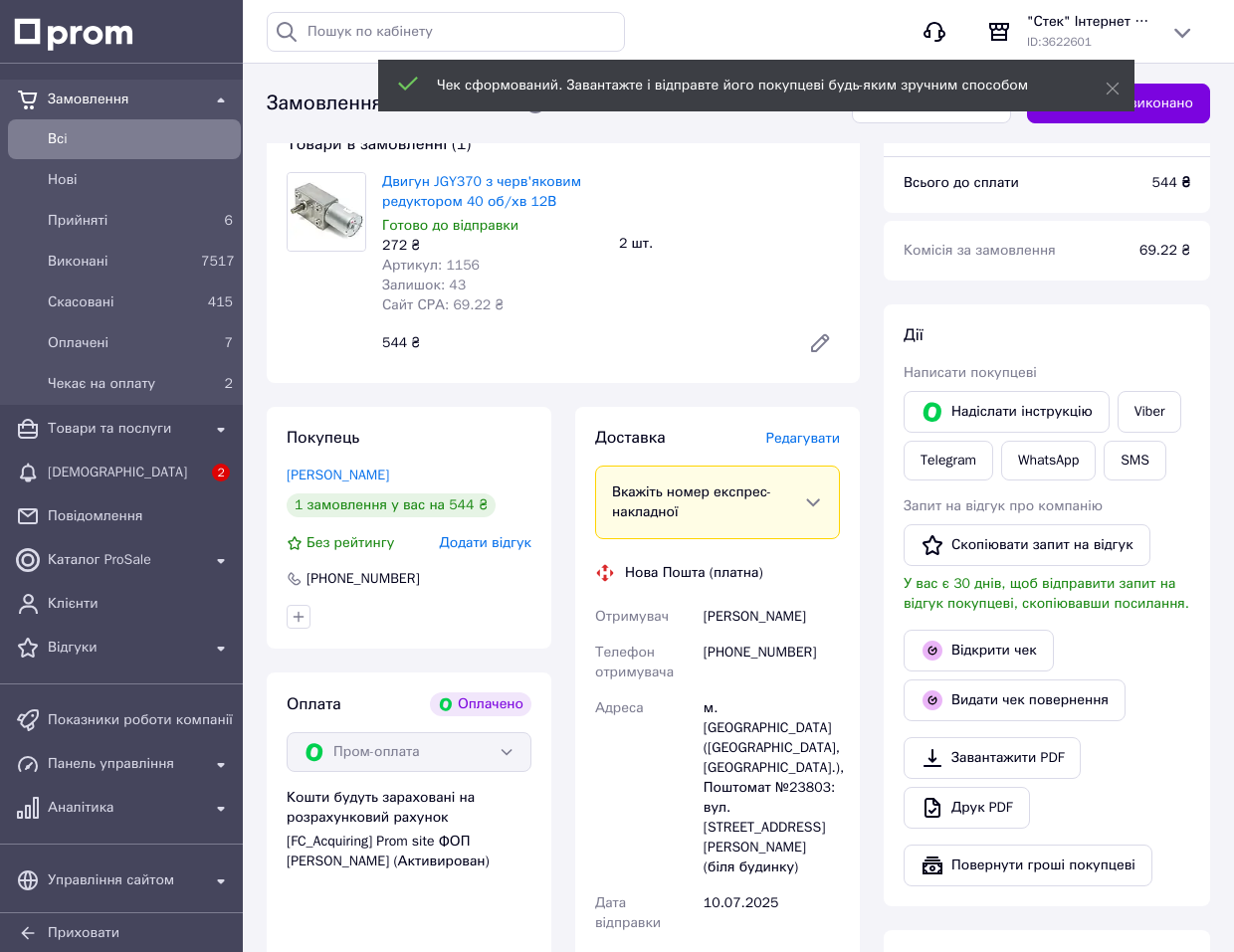 click on "Відкрити чек" at bounding box center [978, 651] 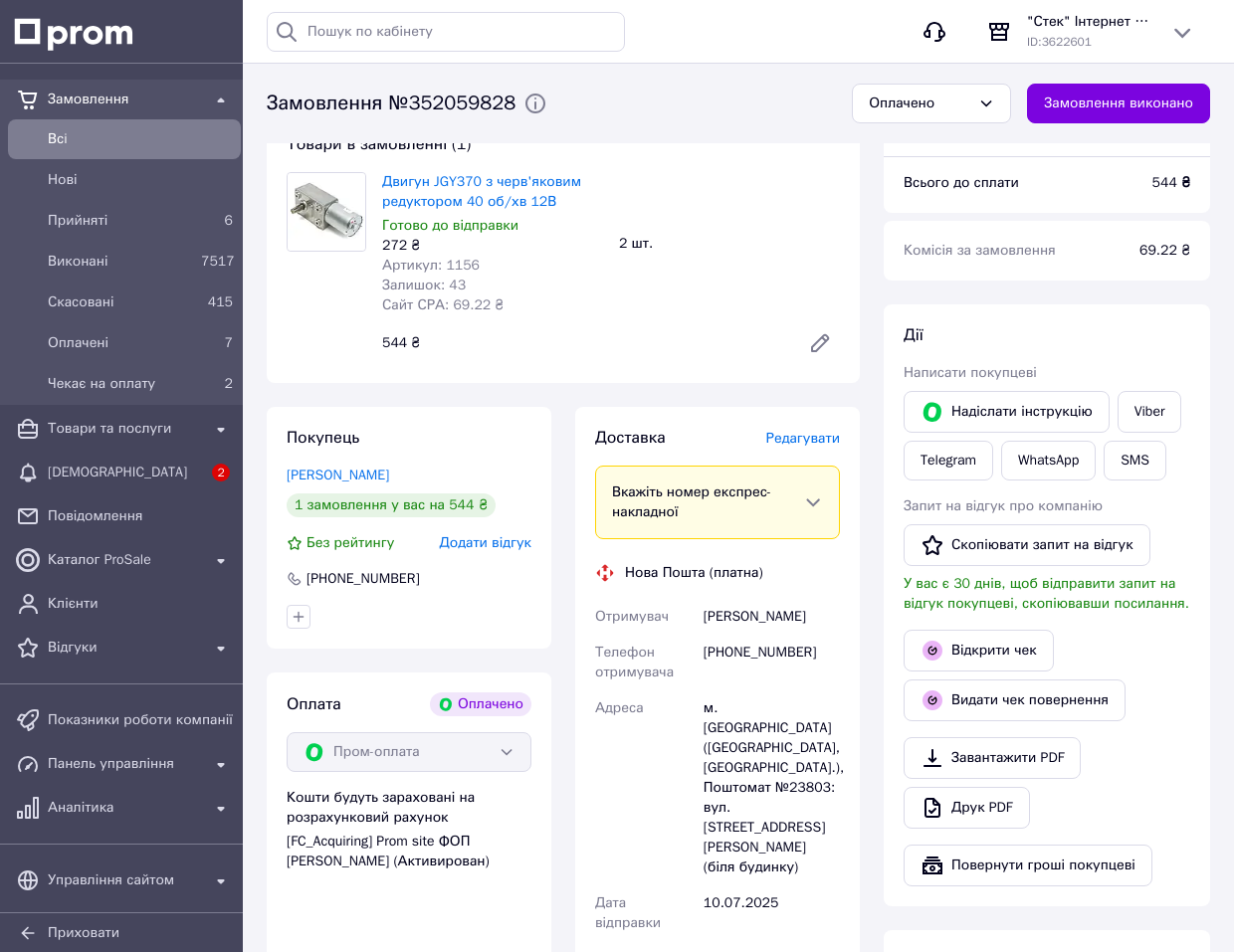 click on "Доставка Редагувати" at bounding box center [718, 438] 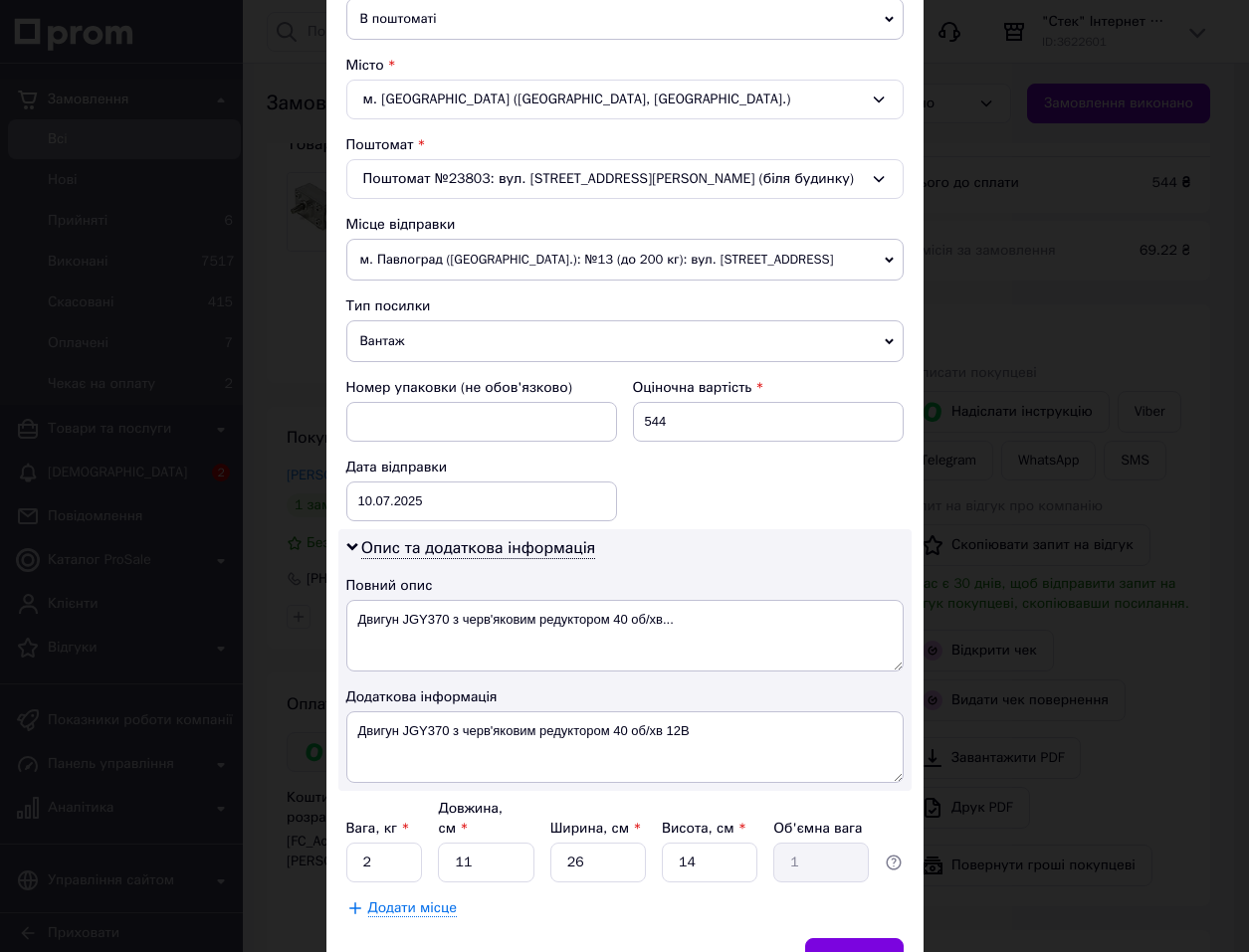 scroll, scrollTop: 592, scrollLeft: 0, axis: vertical 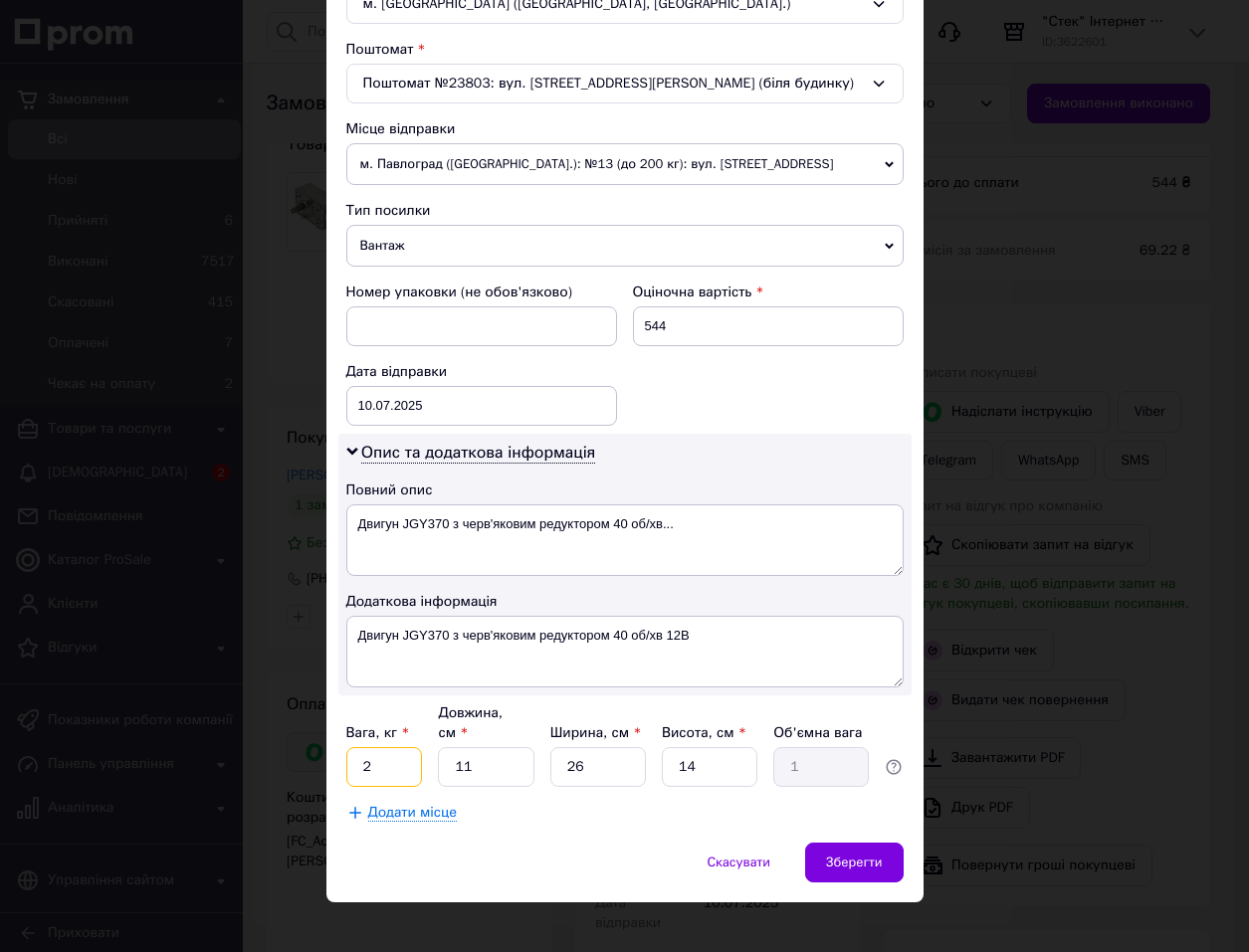 click on "2" at bounding box center [384, 767] 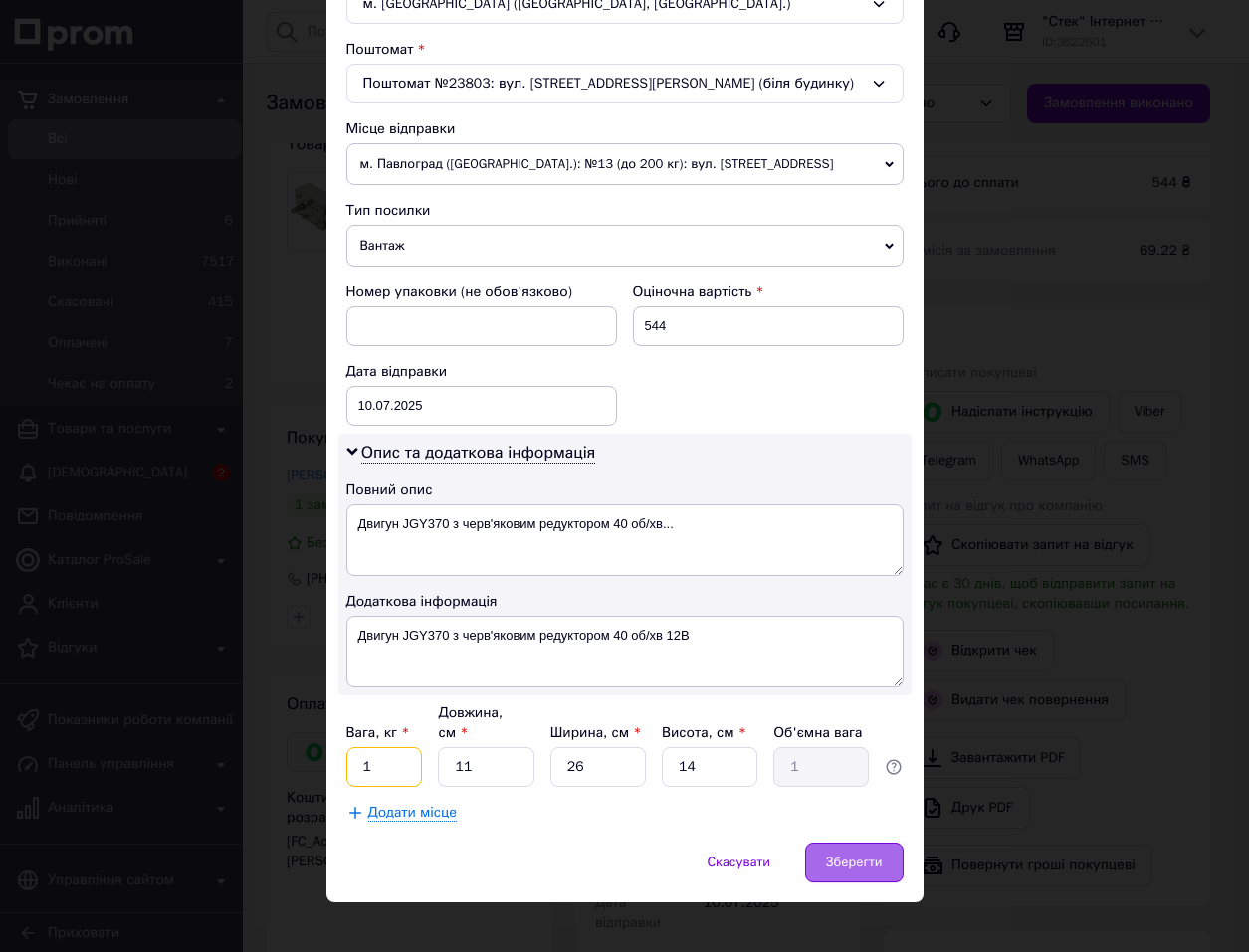 type on "1" 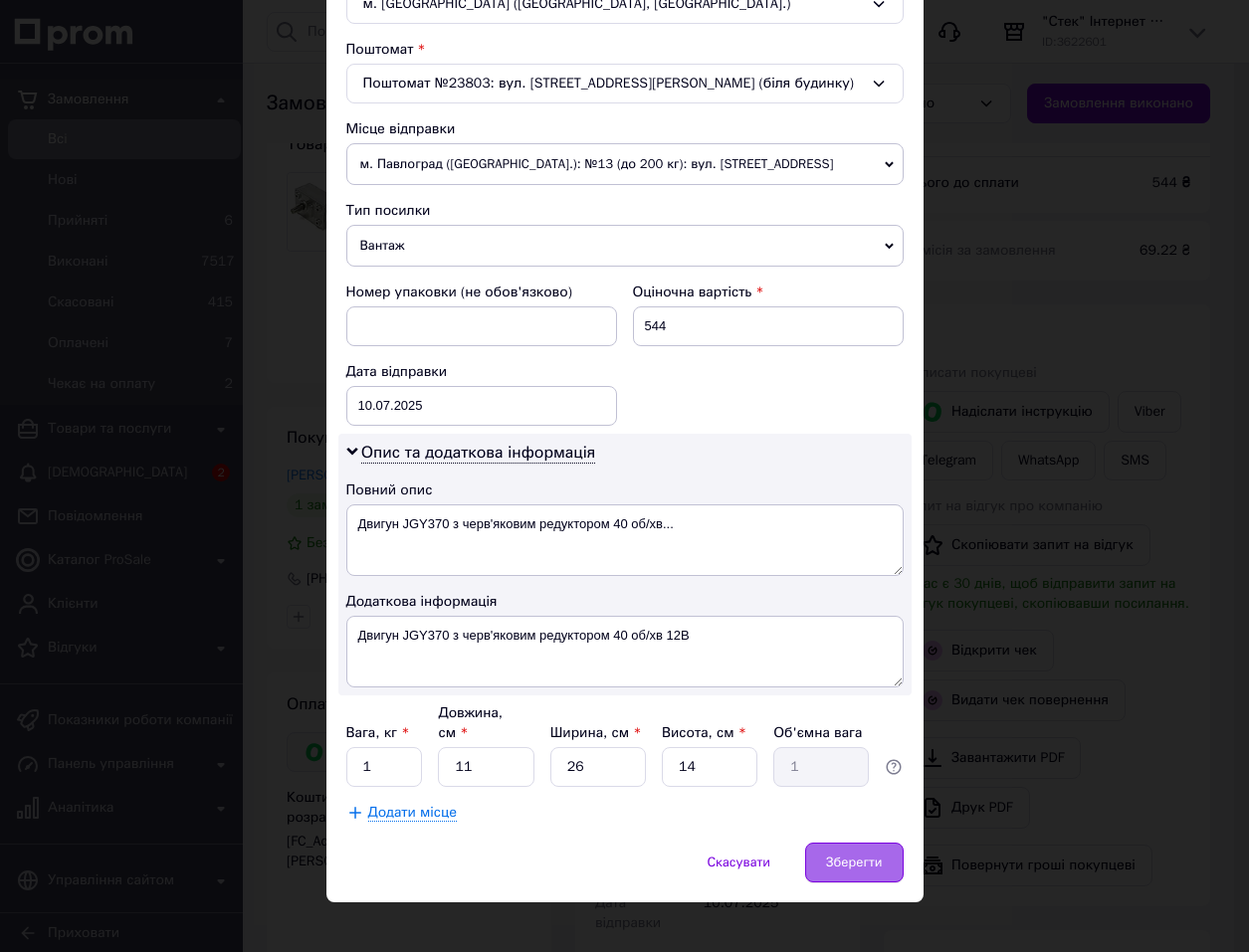 click on "Зберегти" at bounding box center (854, 862) 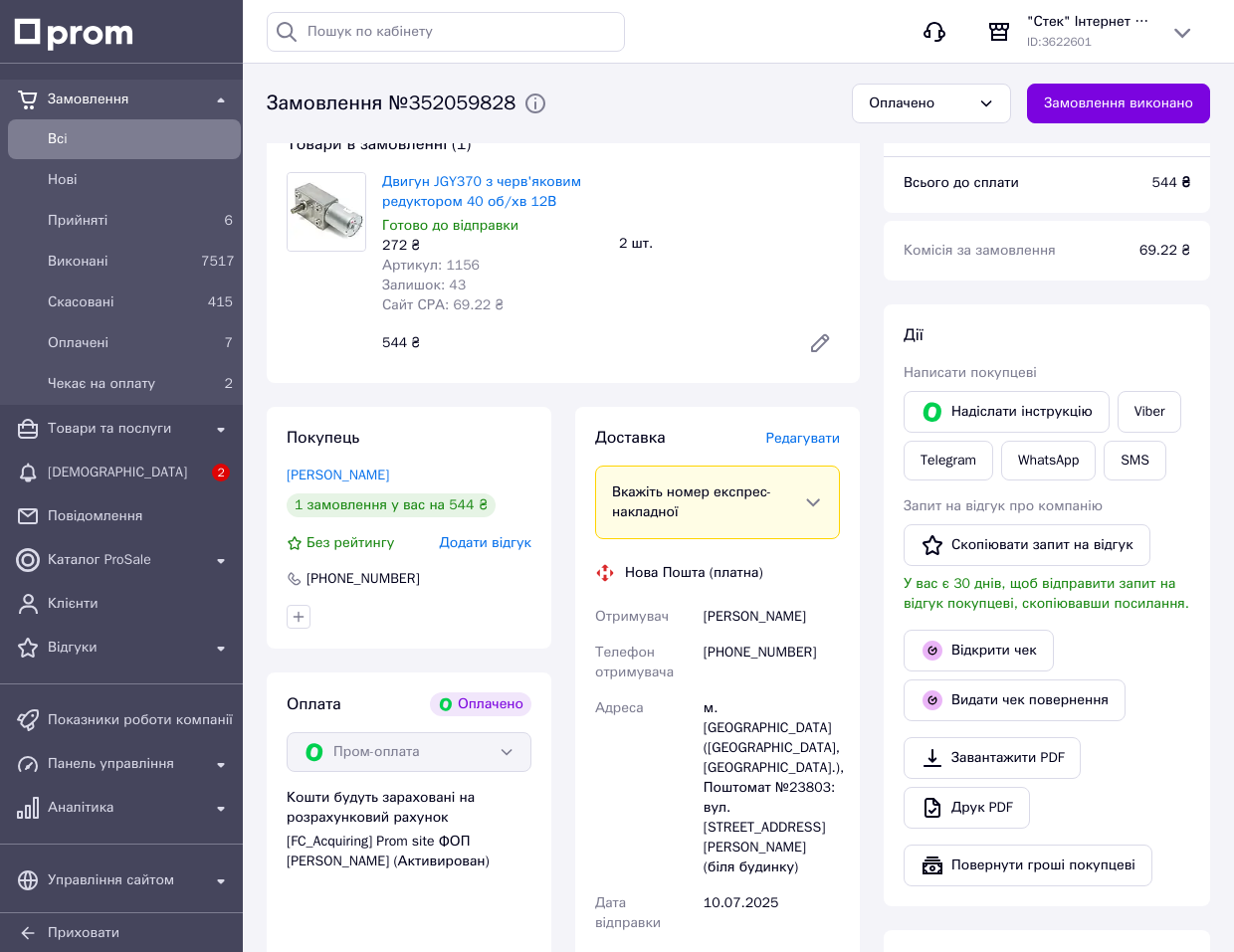 click on "Редагувати" at bounding box center (803, 438) 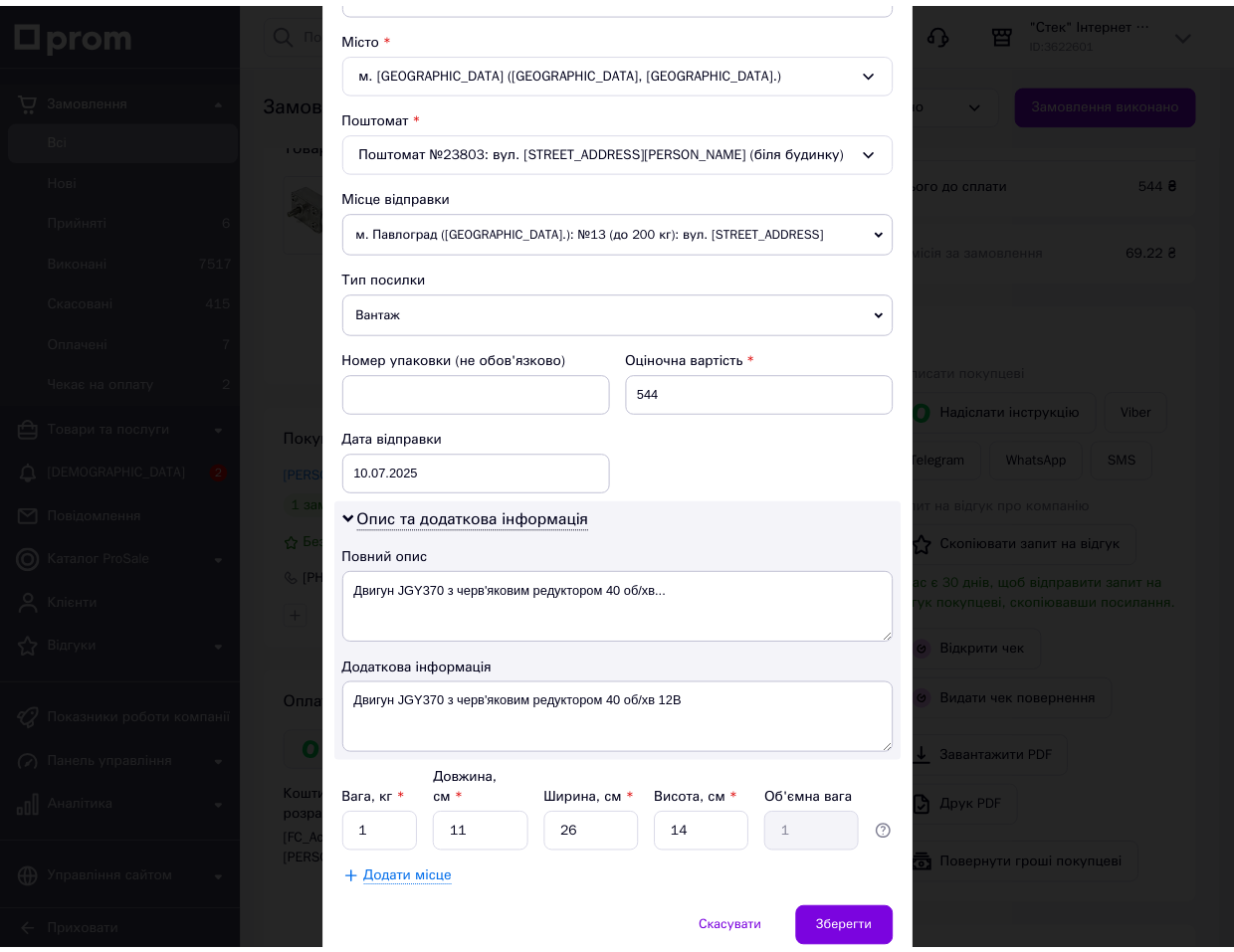 scroll, scrollTop: 592, scrollLeft: 0, axis: vertical 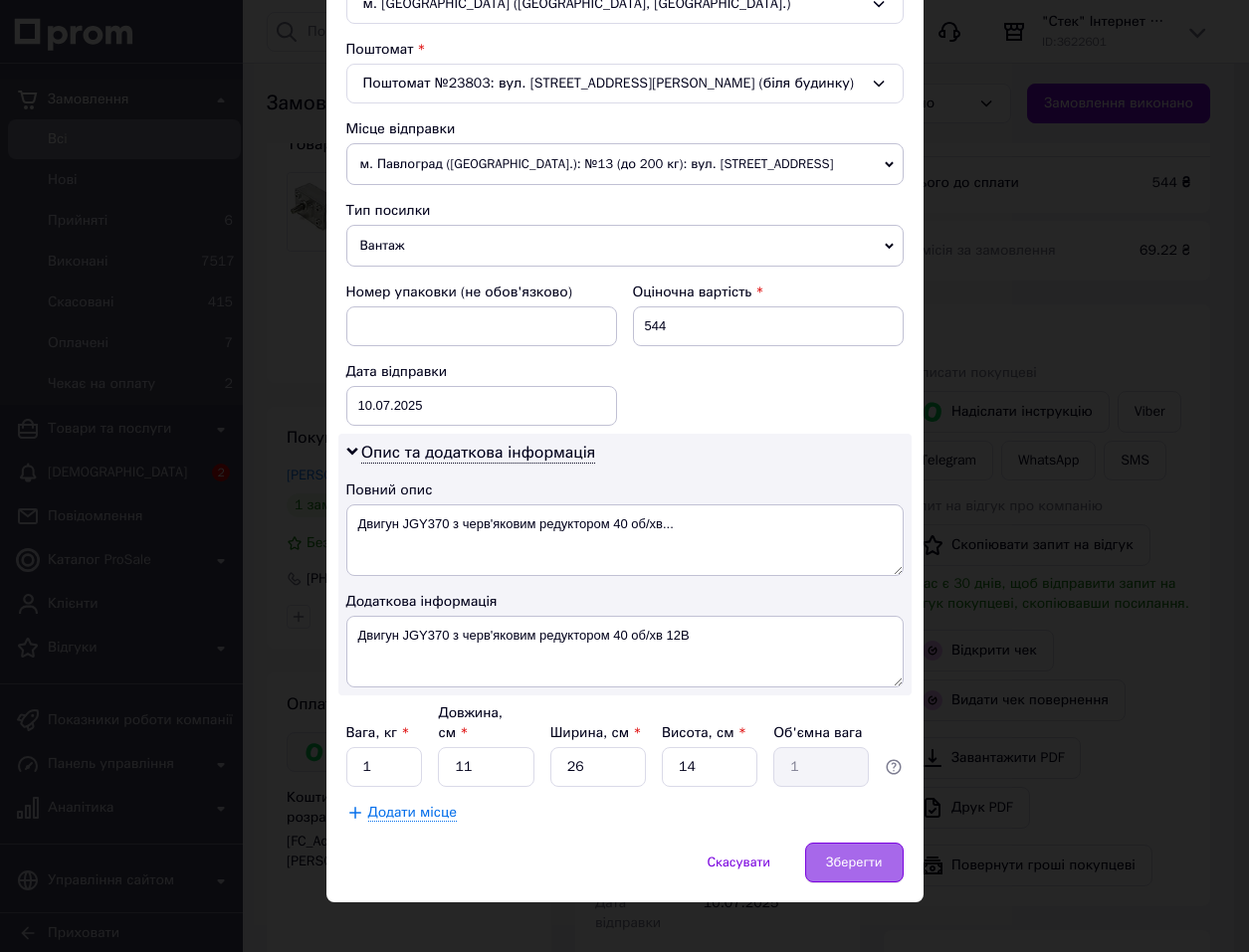 click on "Зберегти" at bounding box center [854, 862] 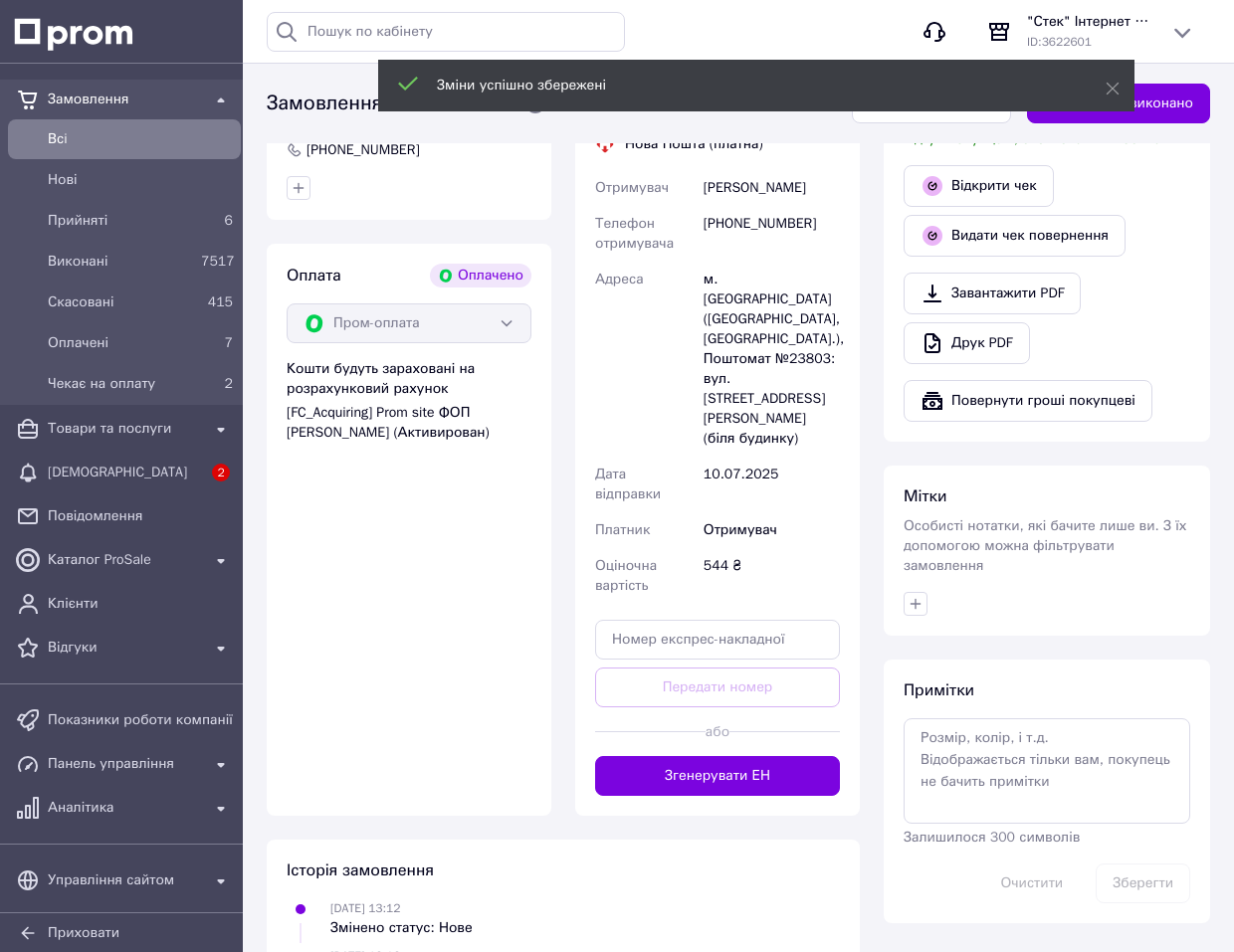 scroll, scrollTop: 796, scrollLeft: 0, axis: vertical 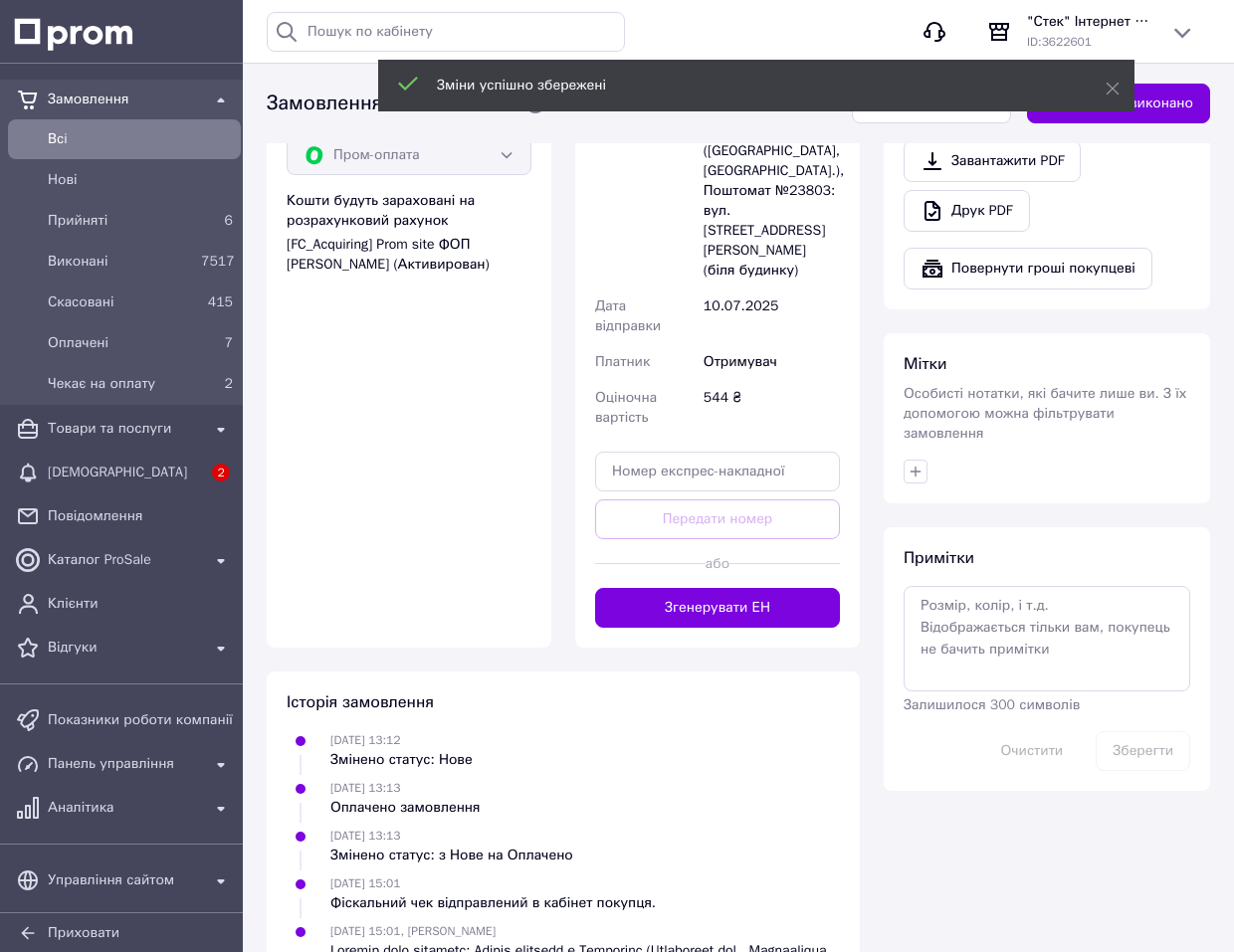 click on "Згенерувати ЕН" at bounding box center [718, 608] 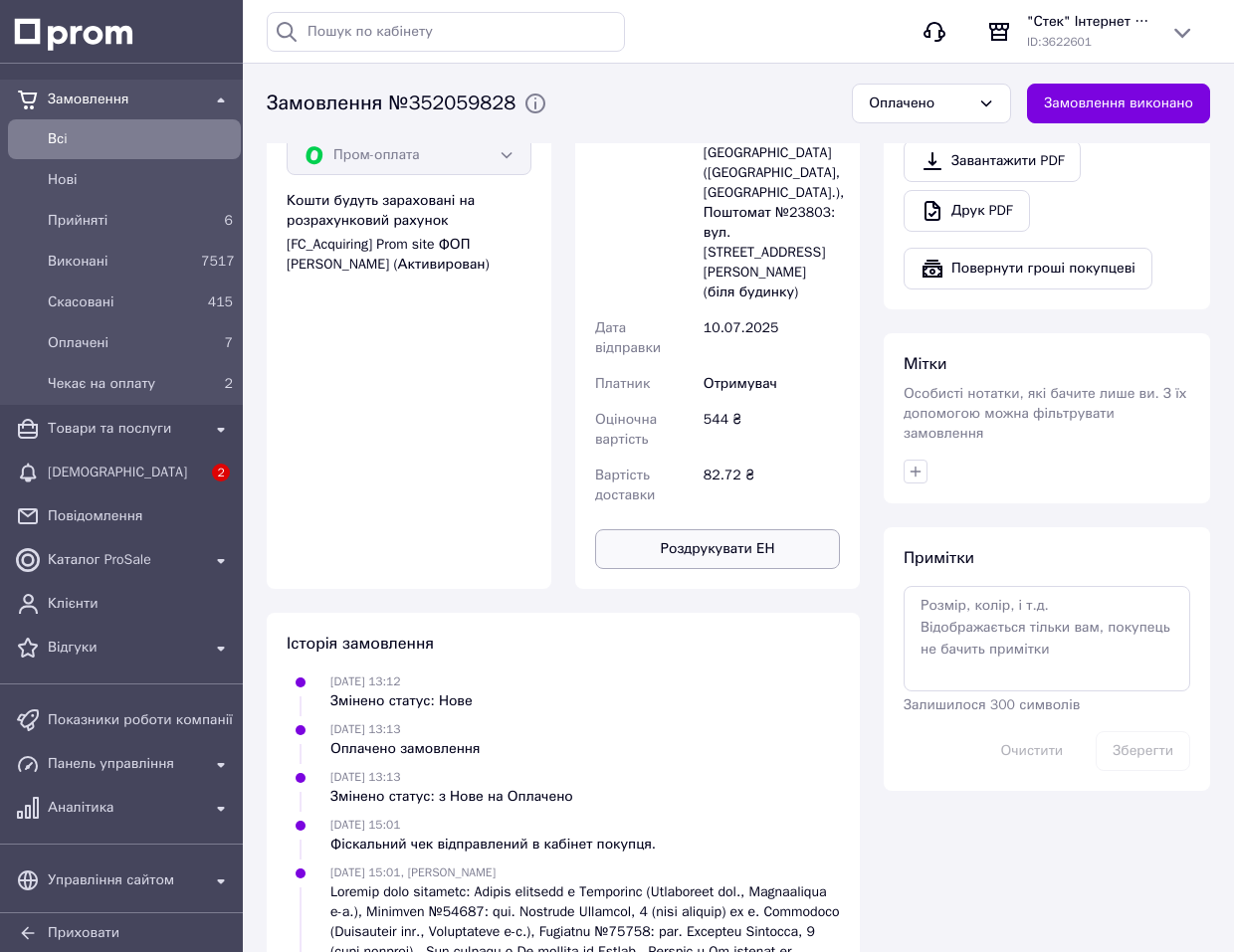 click on "Роздрукувати ЕН" at bounding box center (718, 549) 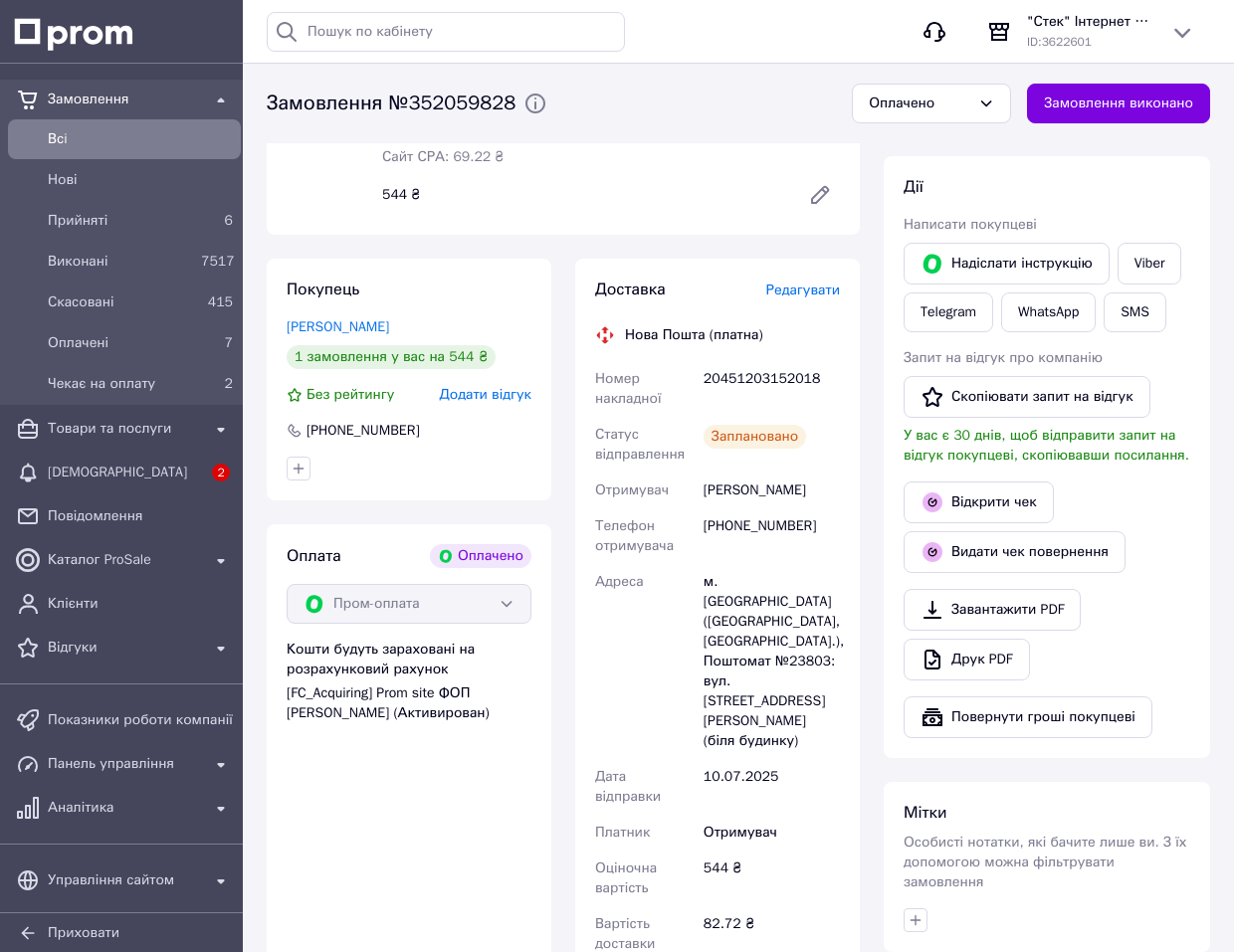 scroll, scrollTop: 298, scrollLeft: 0, axis: vertical 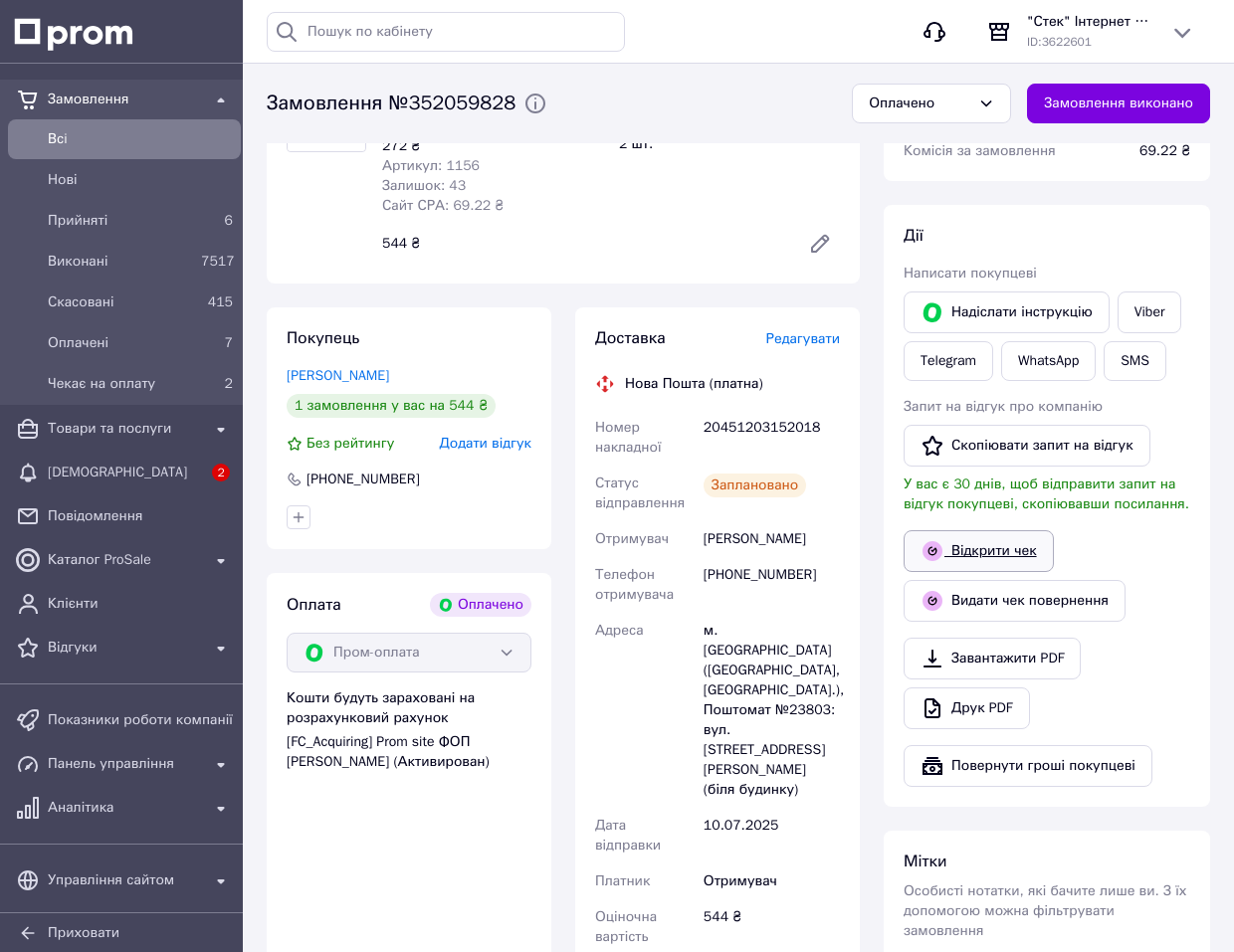 click on "Відкрити чек" at bounding box center [978, 551] 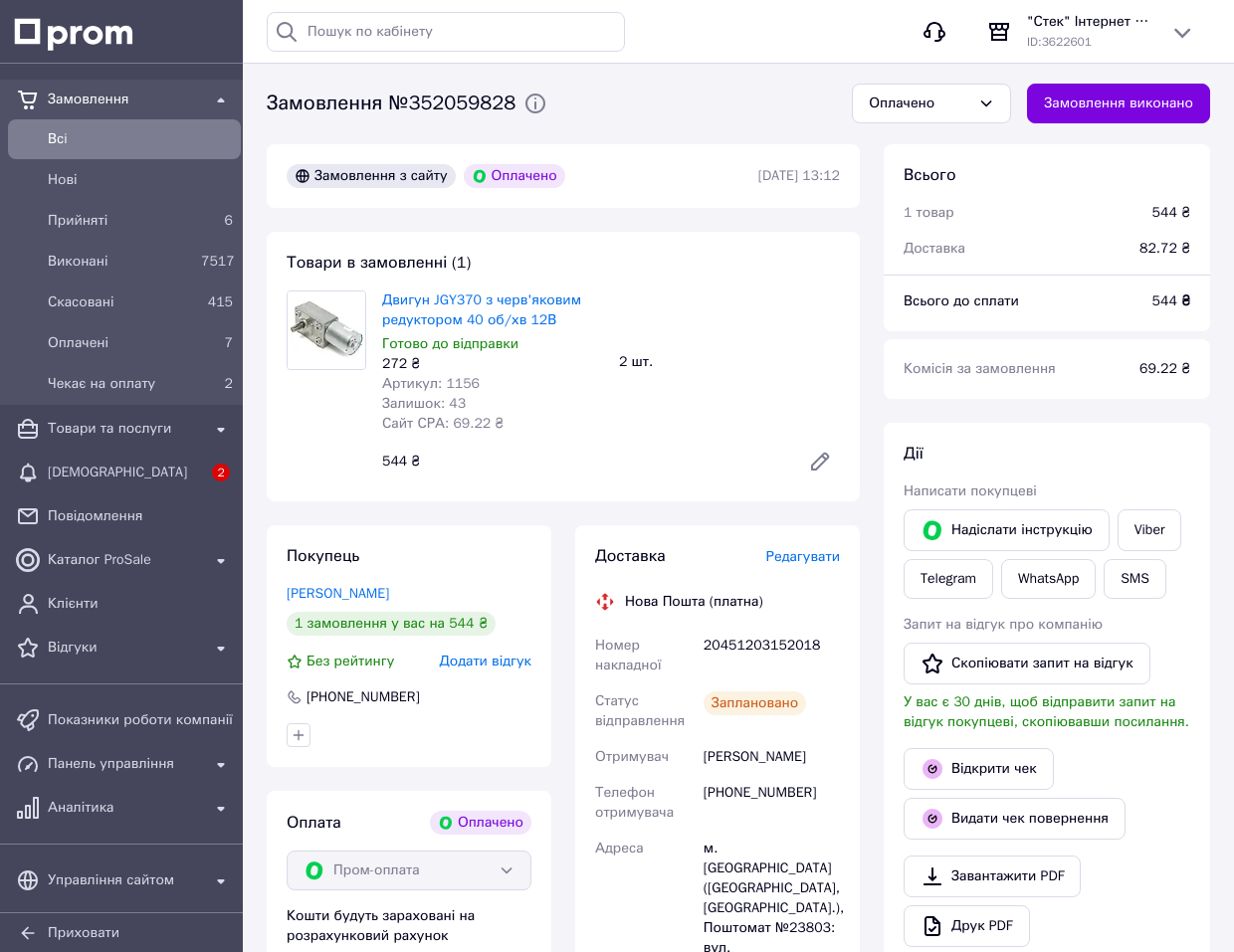 scroll, scrollTop: 0, scrollLeft: 0, axis: both 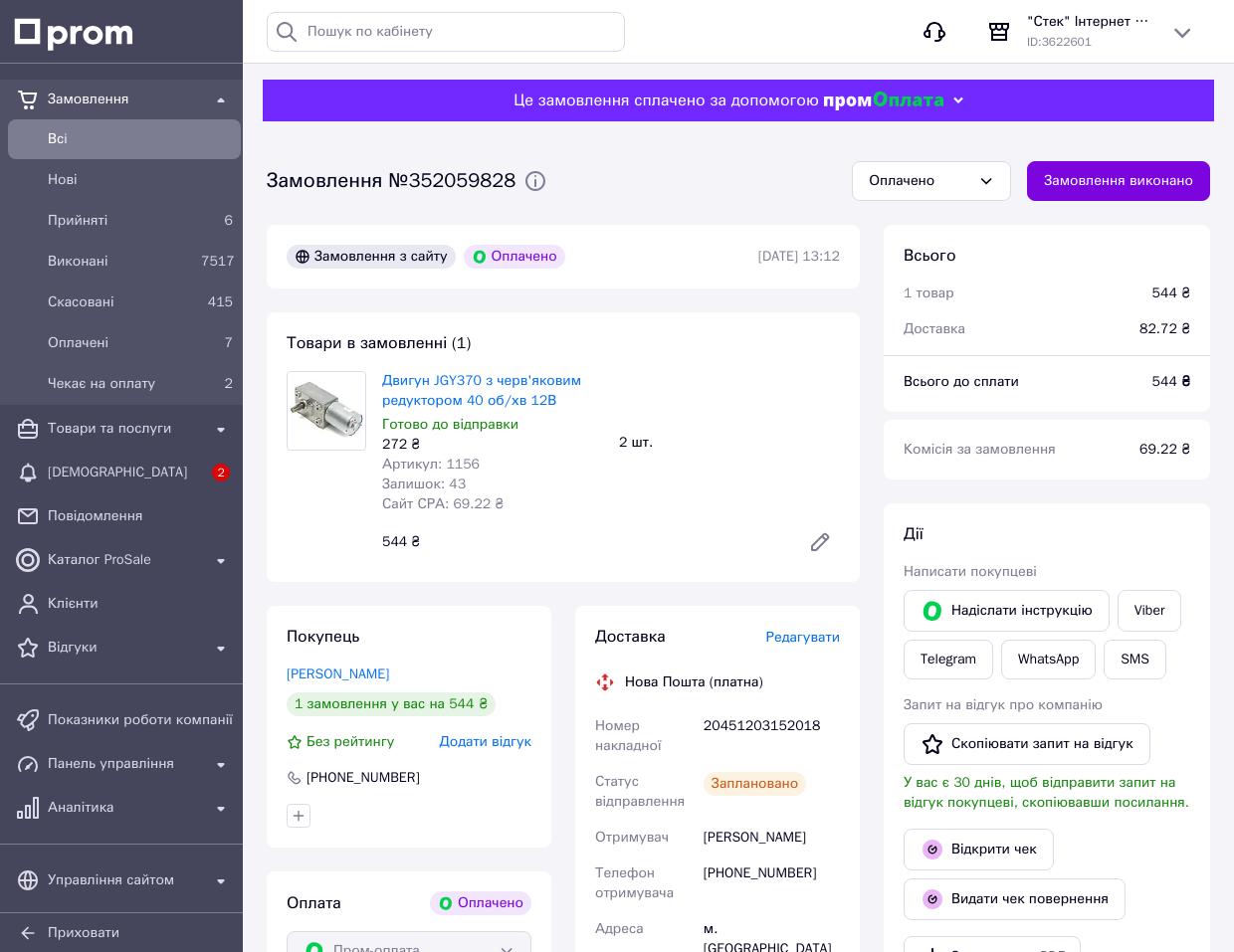 click on "Всi" at bounding box center (140, 139) 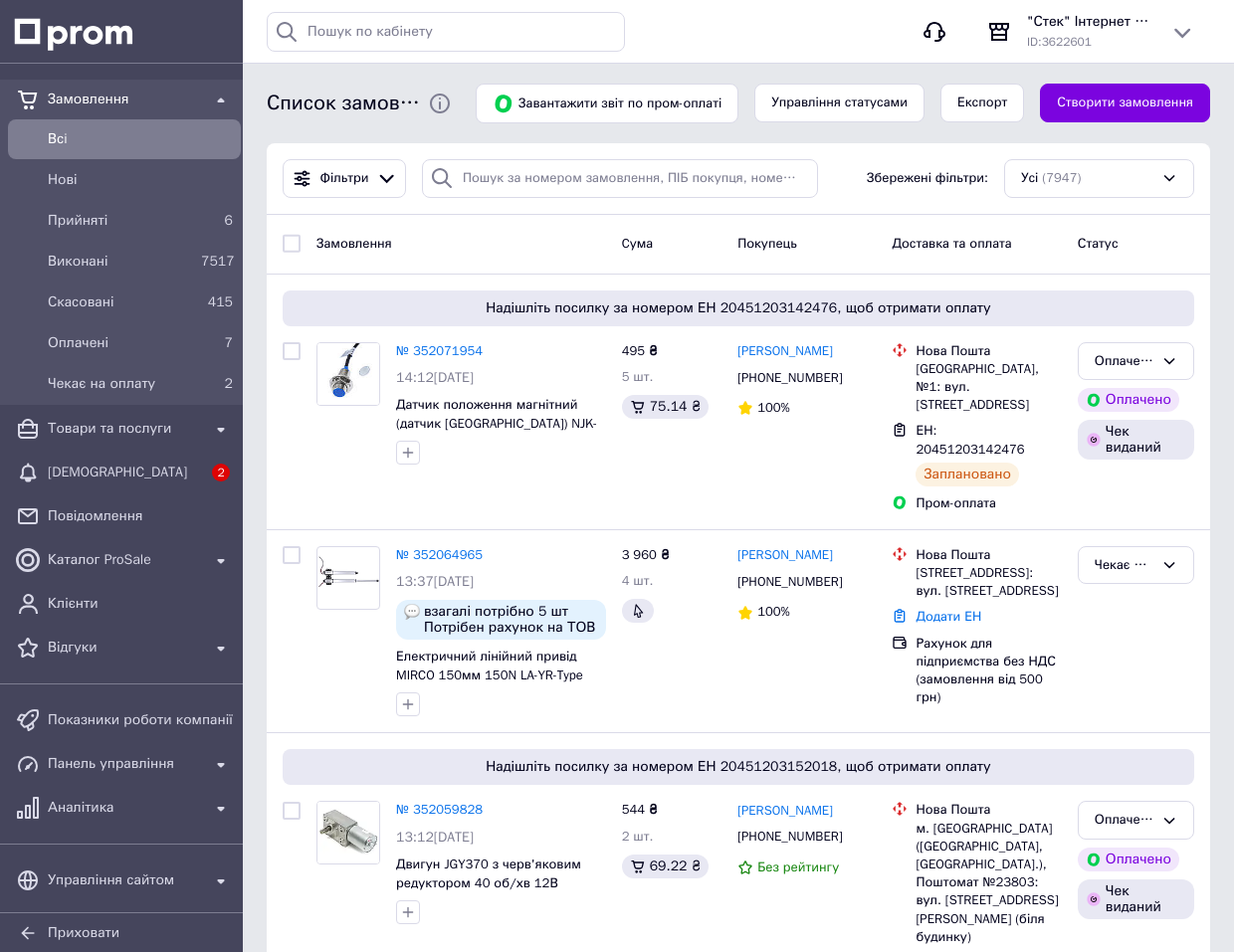 click on "Всi" at bounding box center [140, 139] 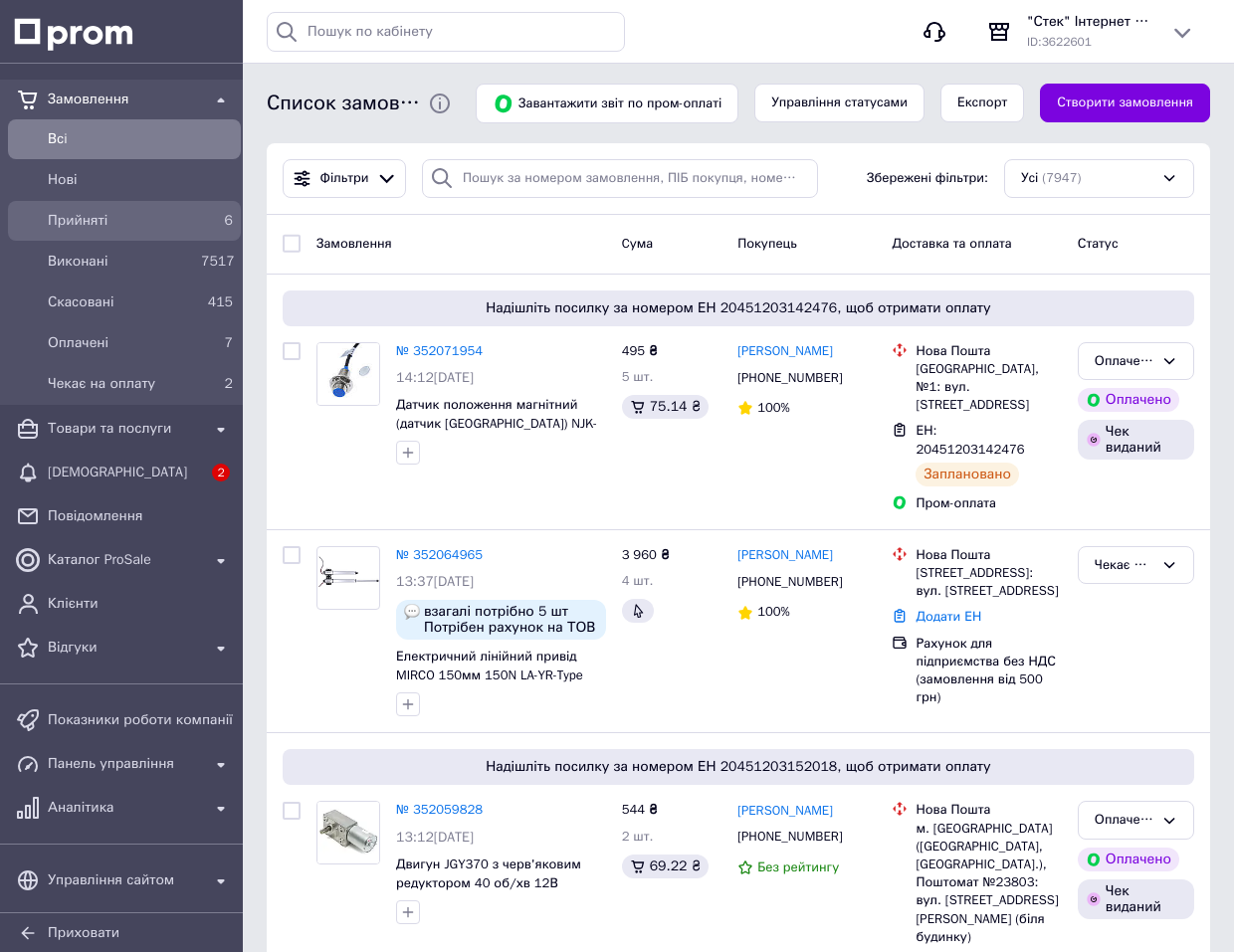 click on "Прийняті" at bounding box center (120, 221) 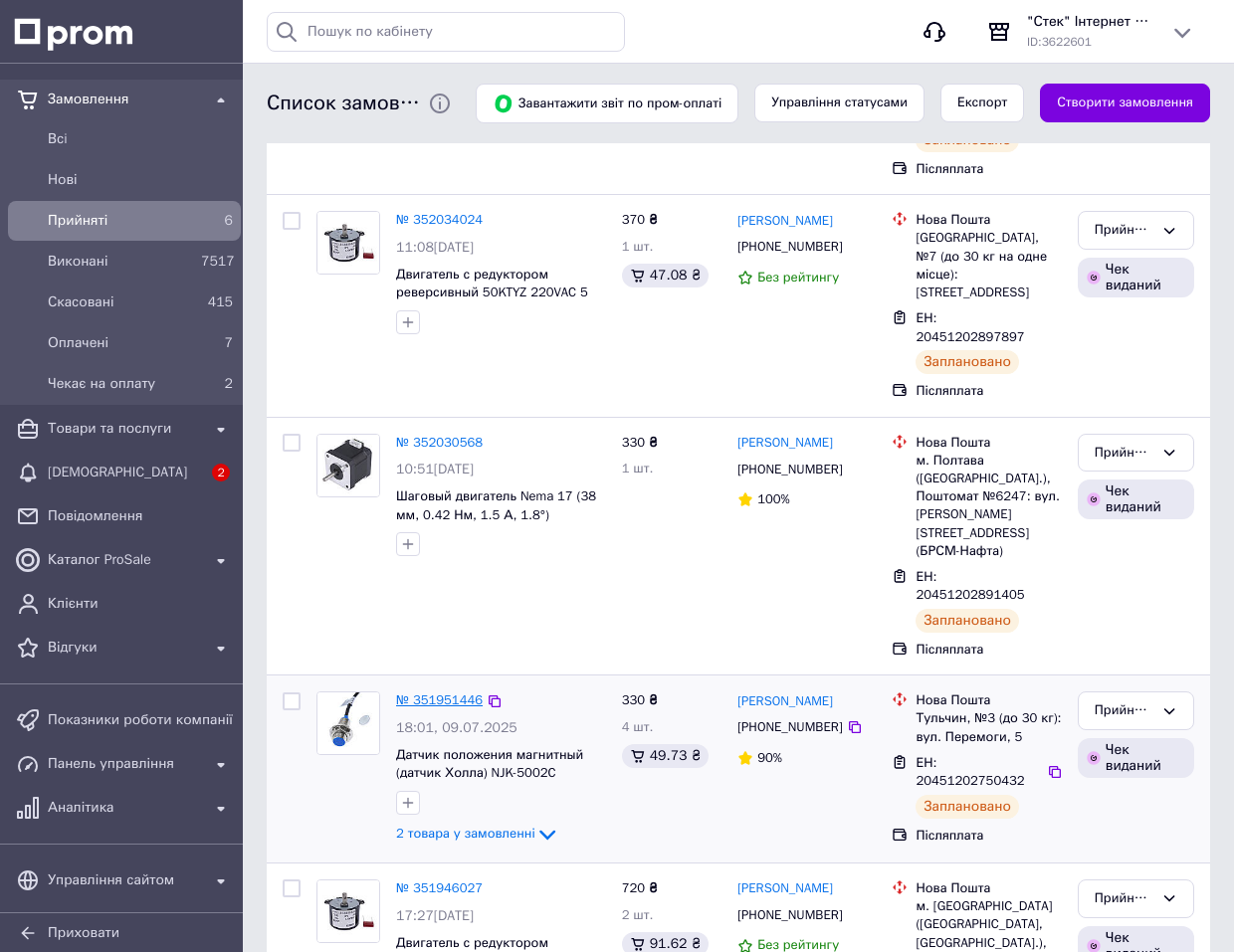 scroll, scrollTop: 676, scrollLeft: 0, axis: vertical 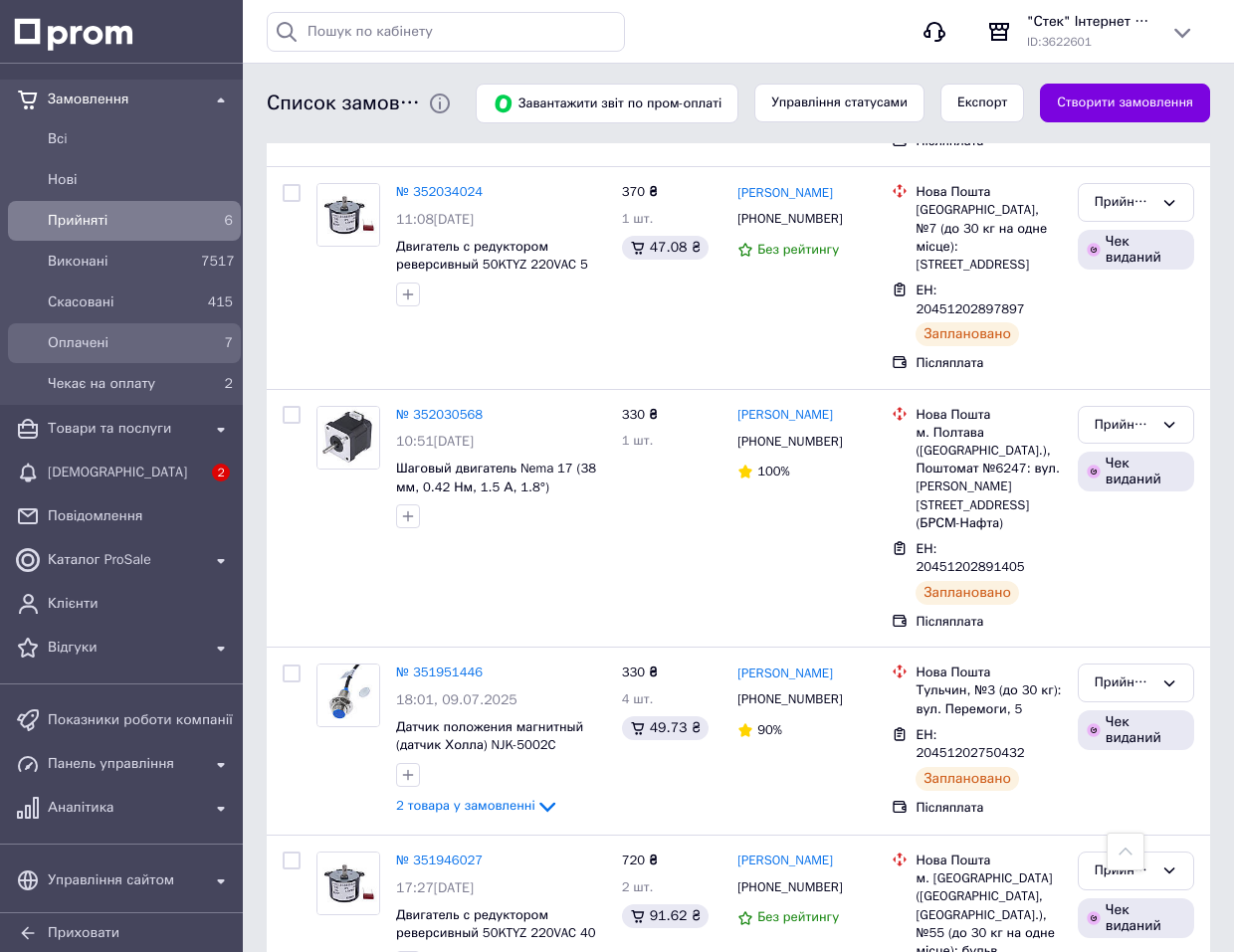 click on "Оплачені" at bounding box center (120, 343) 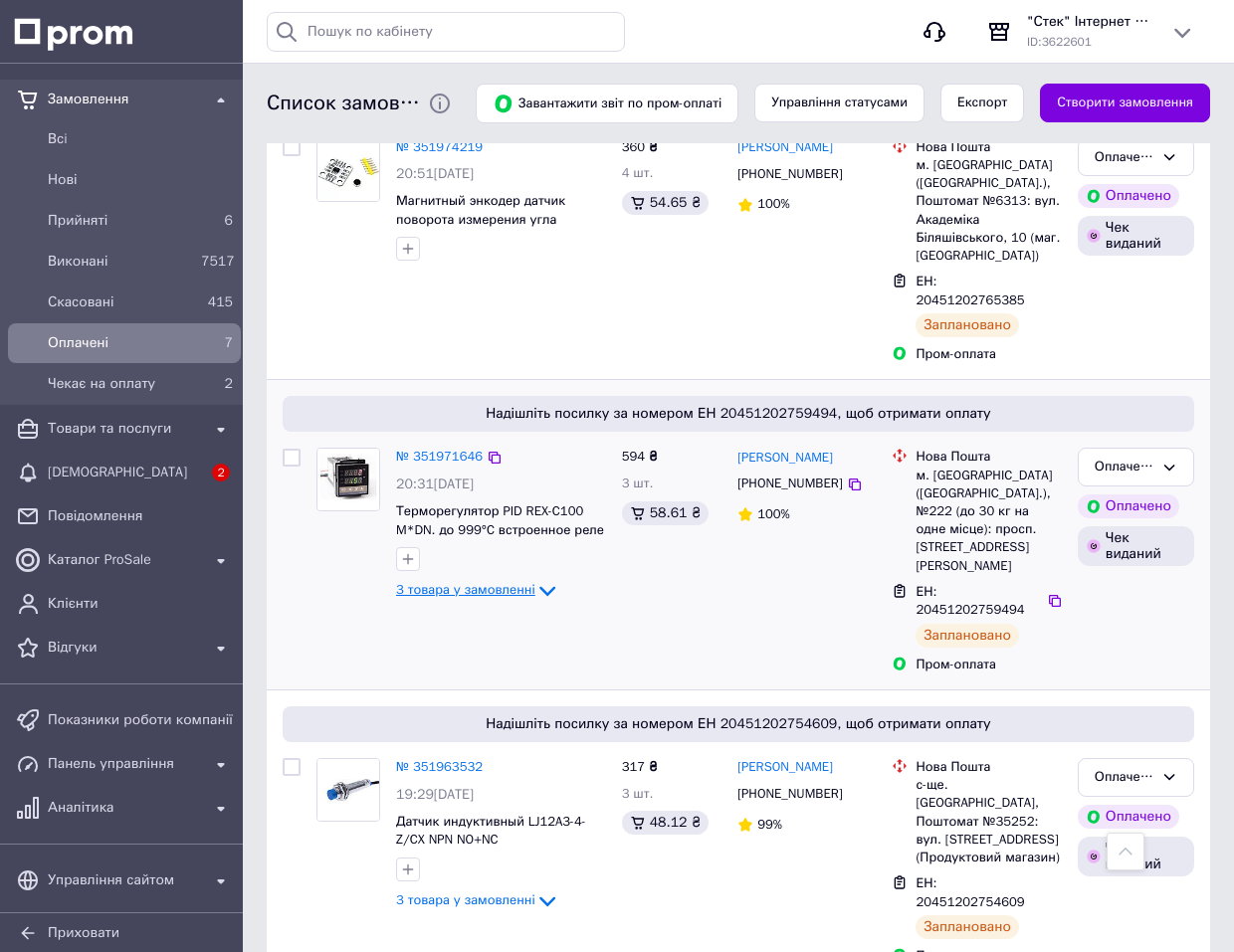 scroll, scrollTop: 1233, scrollLeft: 0, axis: vertical 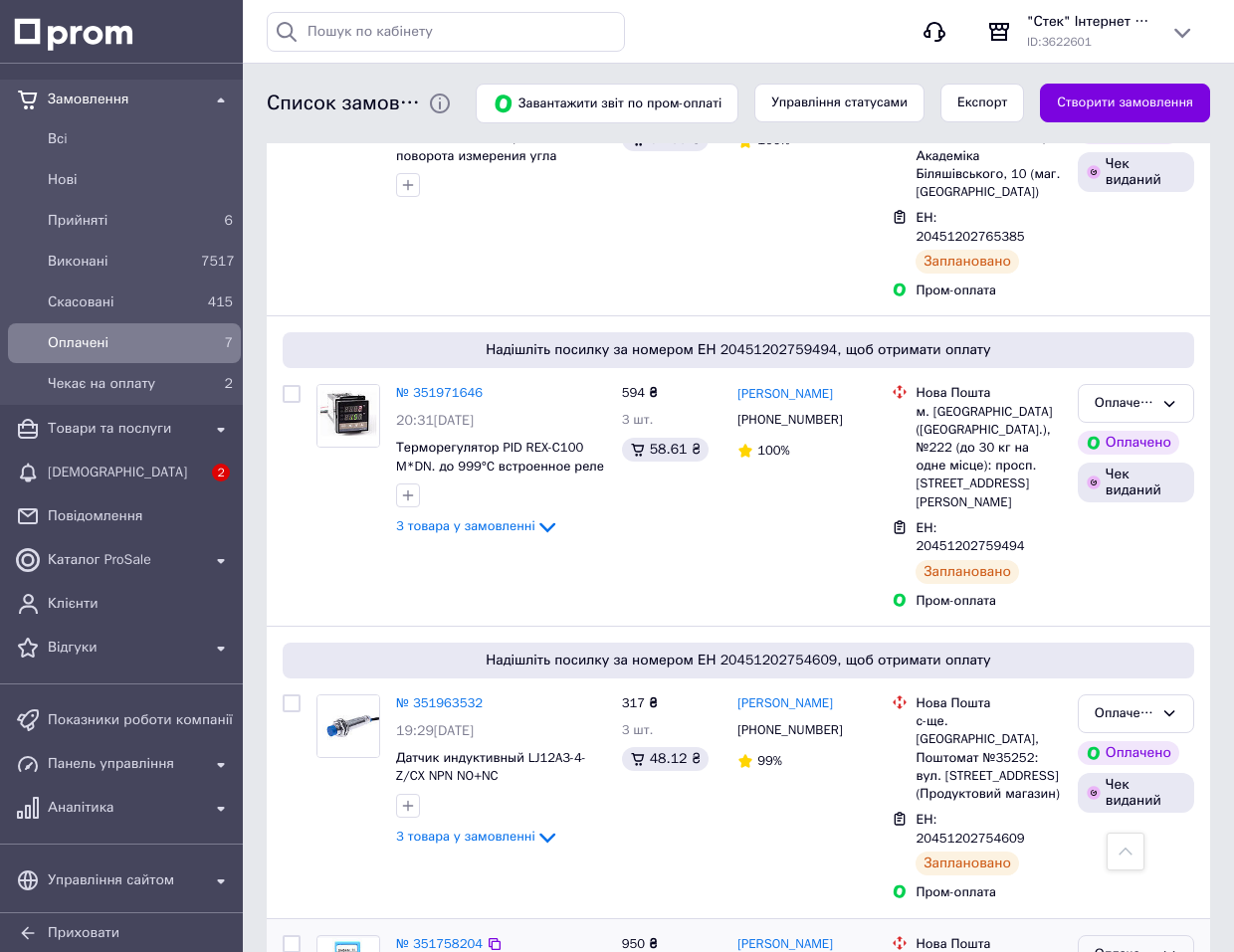 click on "Оплачено" at bounding box center (1124, 954) 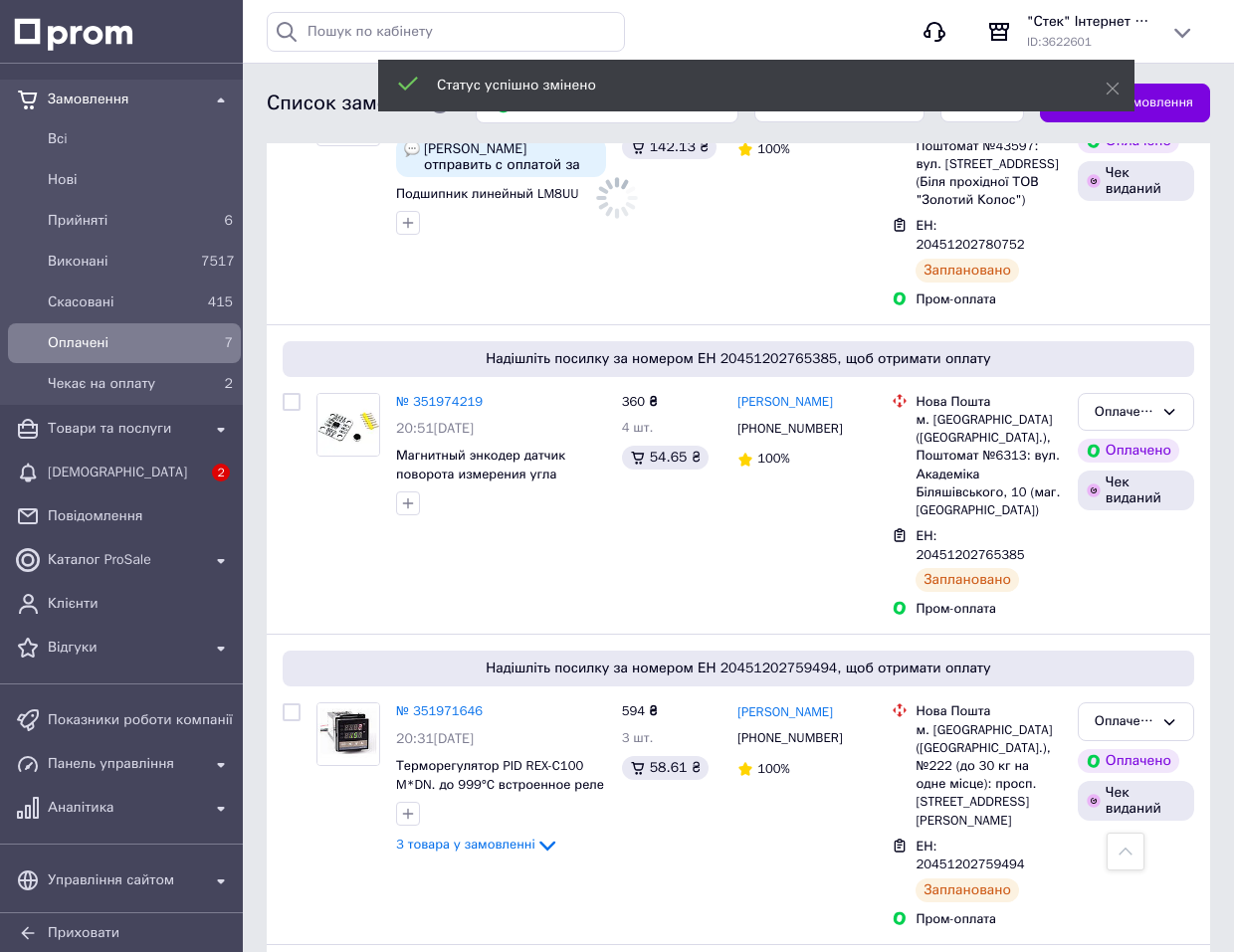 scroll, scrollTop: 1225, scrollLeft: 0, axis: vertical 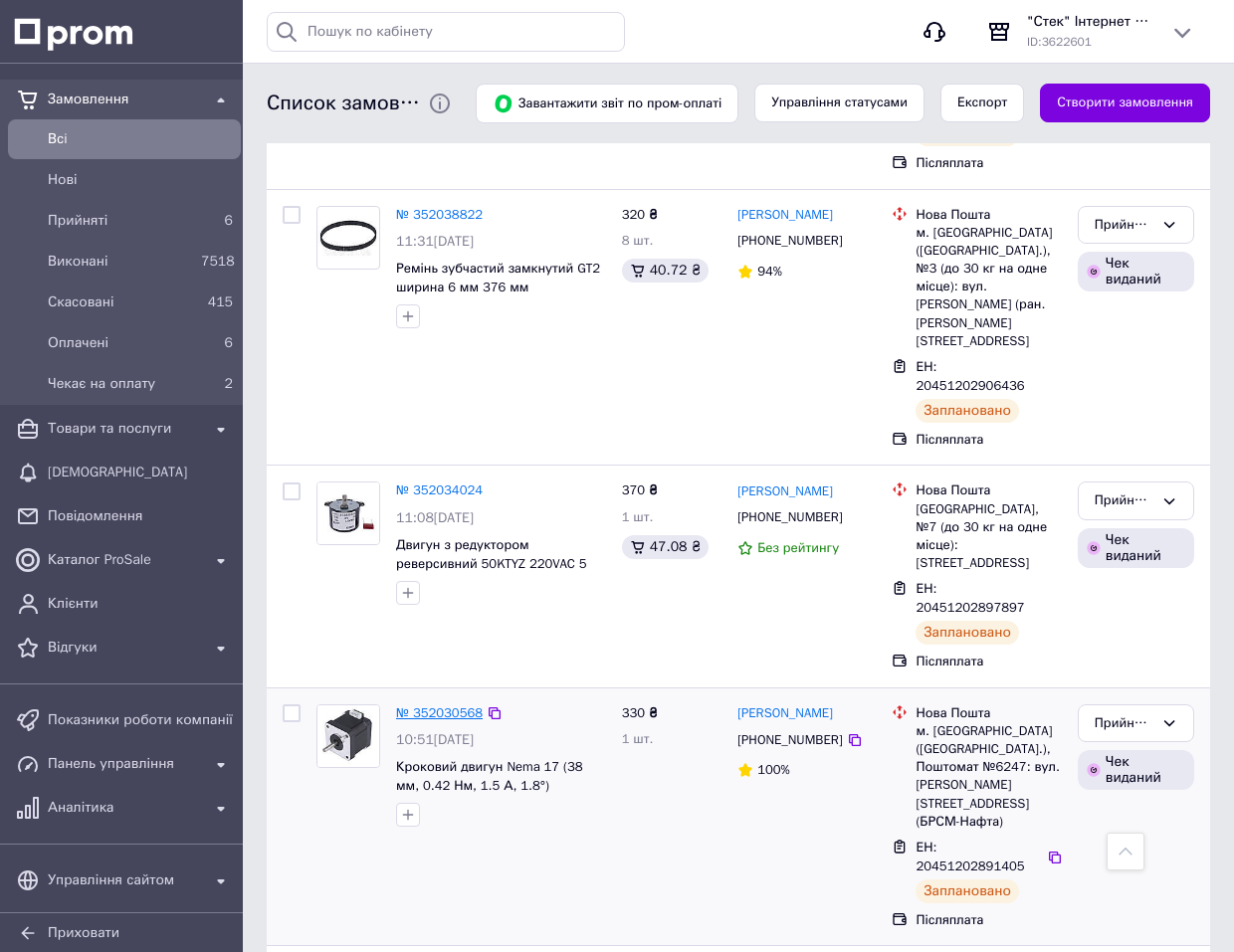 click on "№ 352030568" at bounding box center (439, 712) 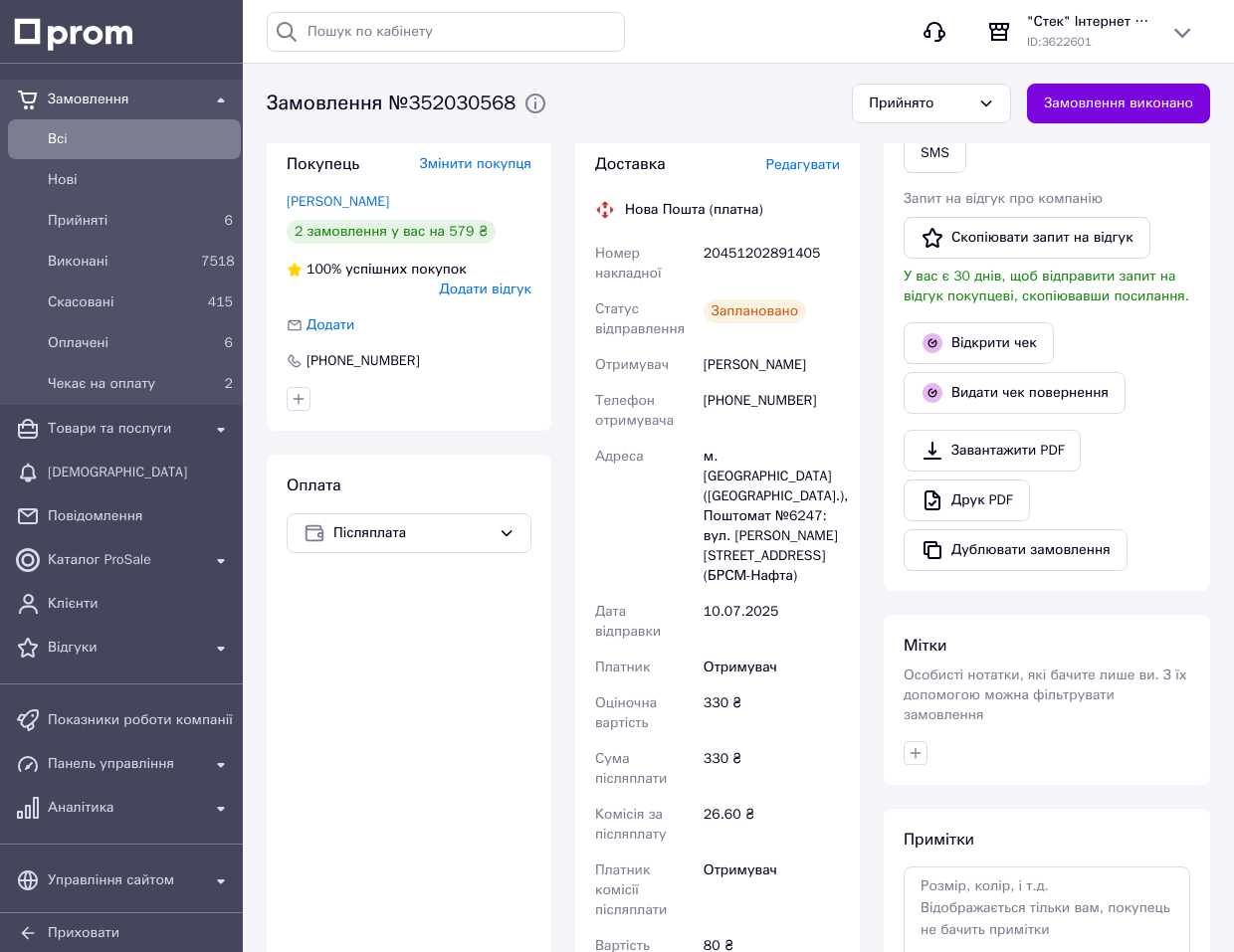 scroll, scrollTop: 497, scrollLeft: 0, axis: vertical 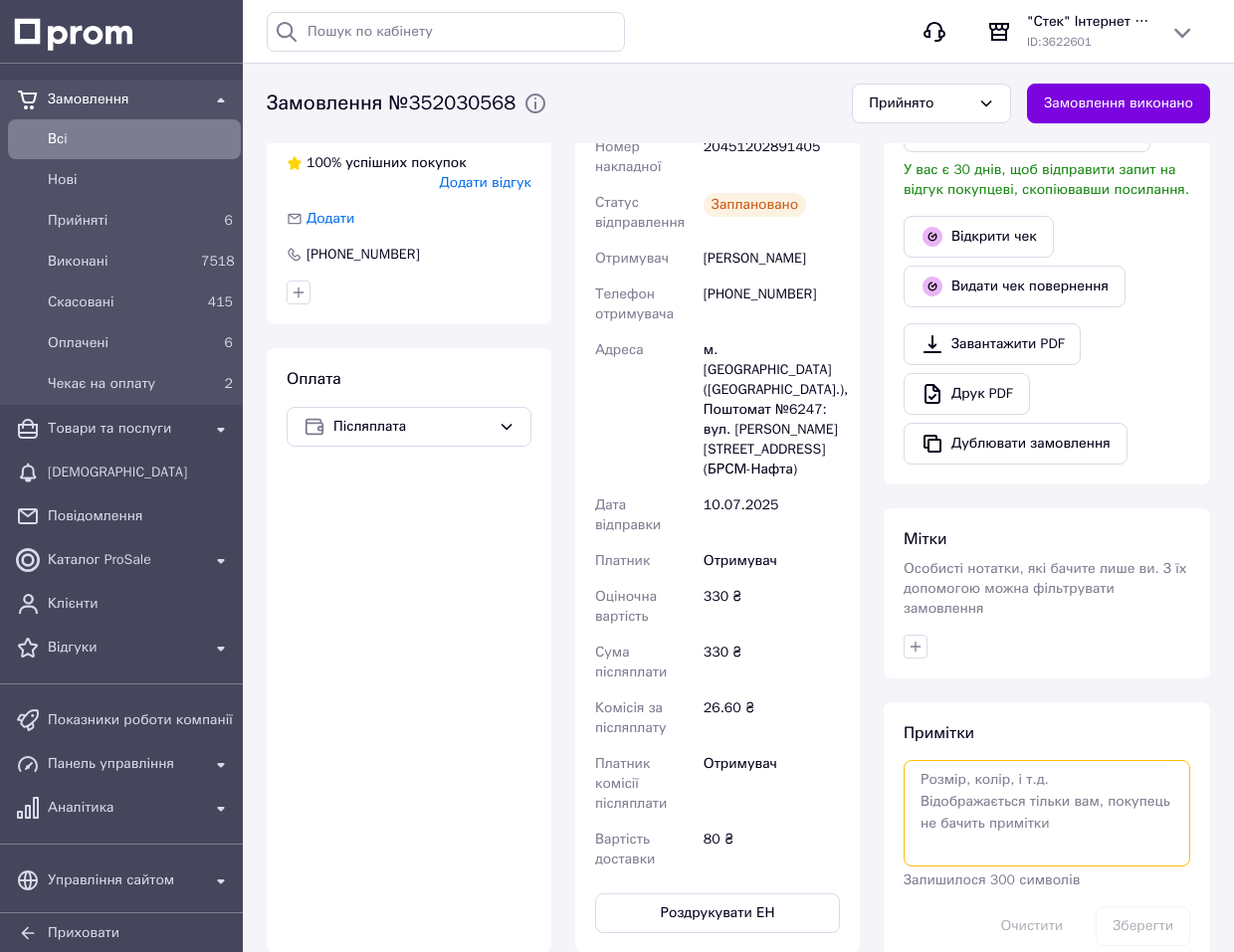 click at bounding box center (1047, 813) 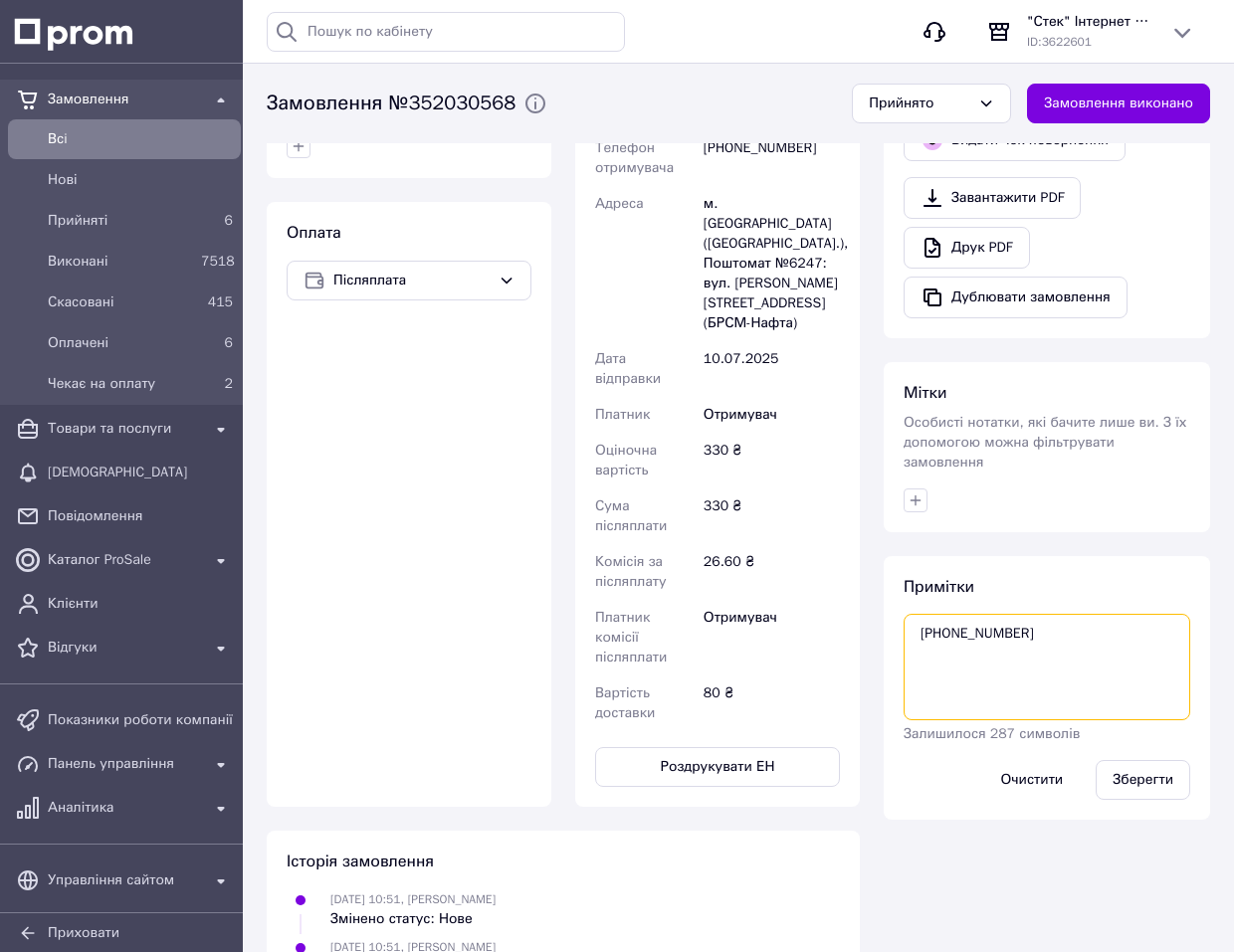 scroll, scrollTop: 895, scrollLeft: 0, axis: vertical 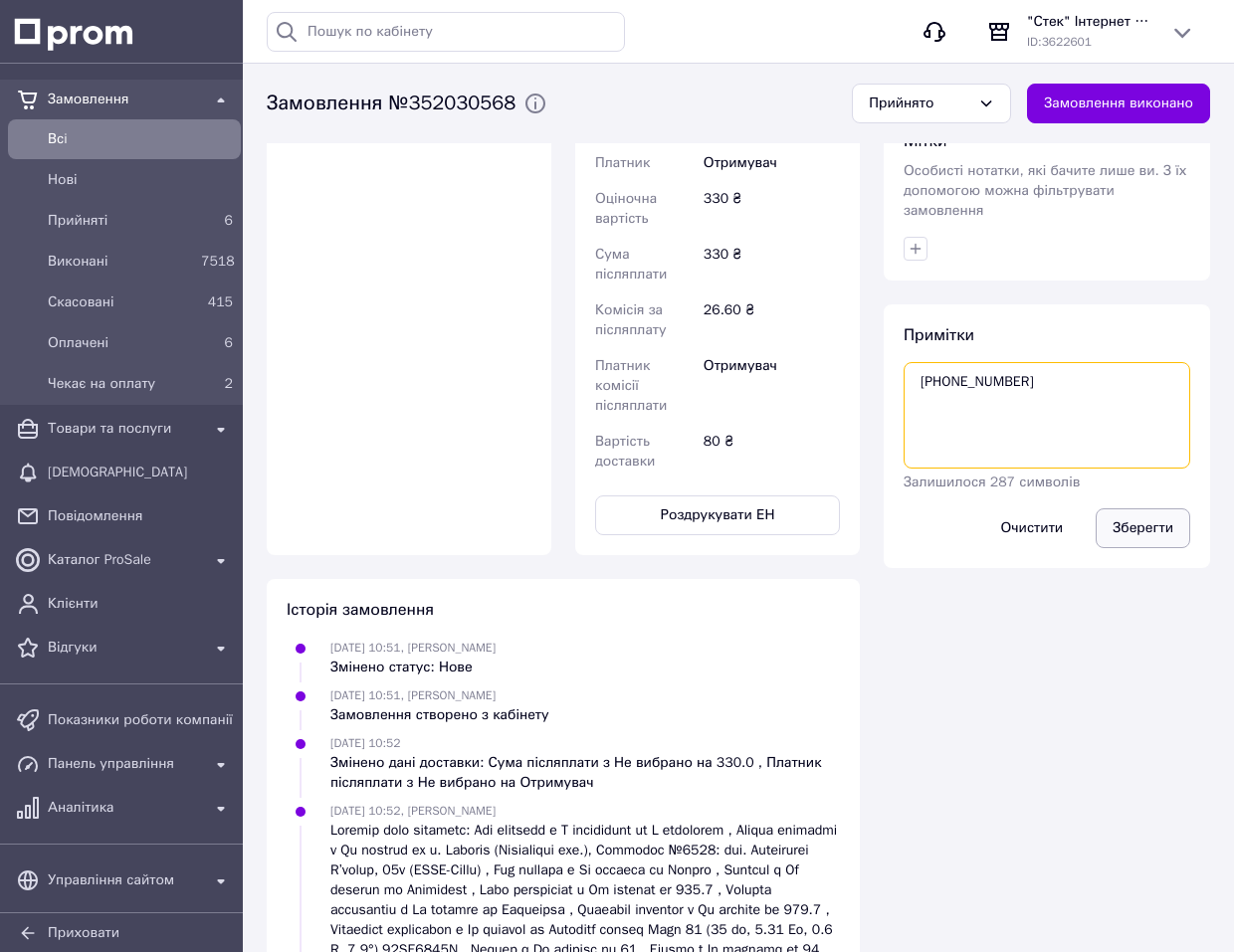 type on "+380964434374" 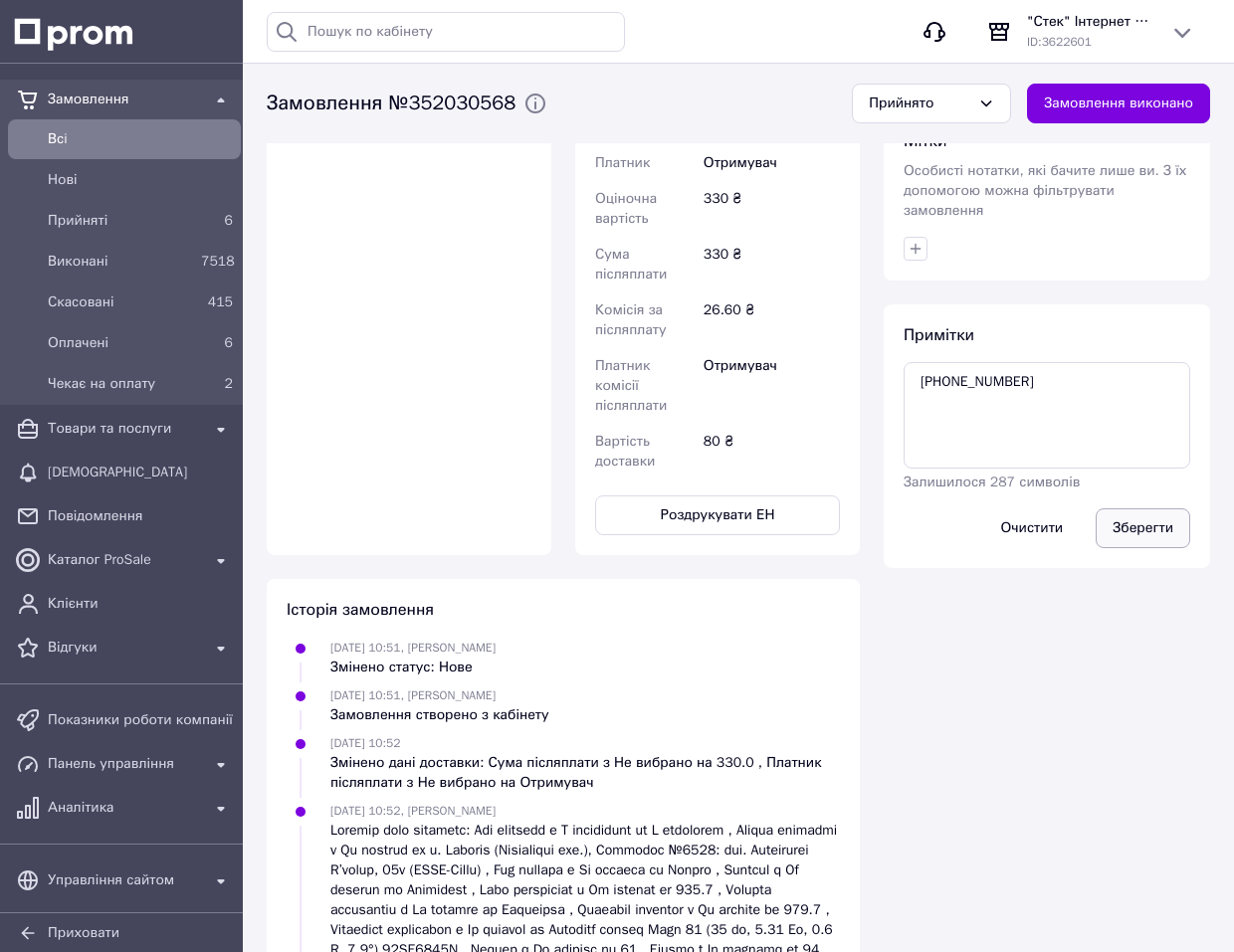 click on "Зберегти" at bounding box center (1142, 528) 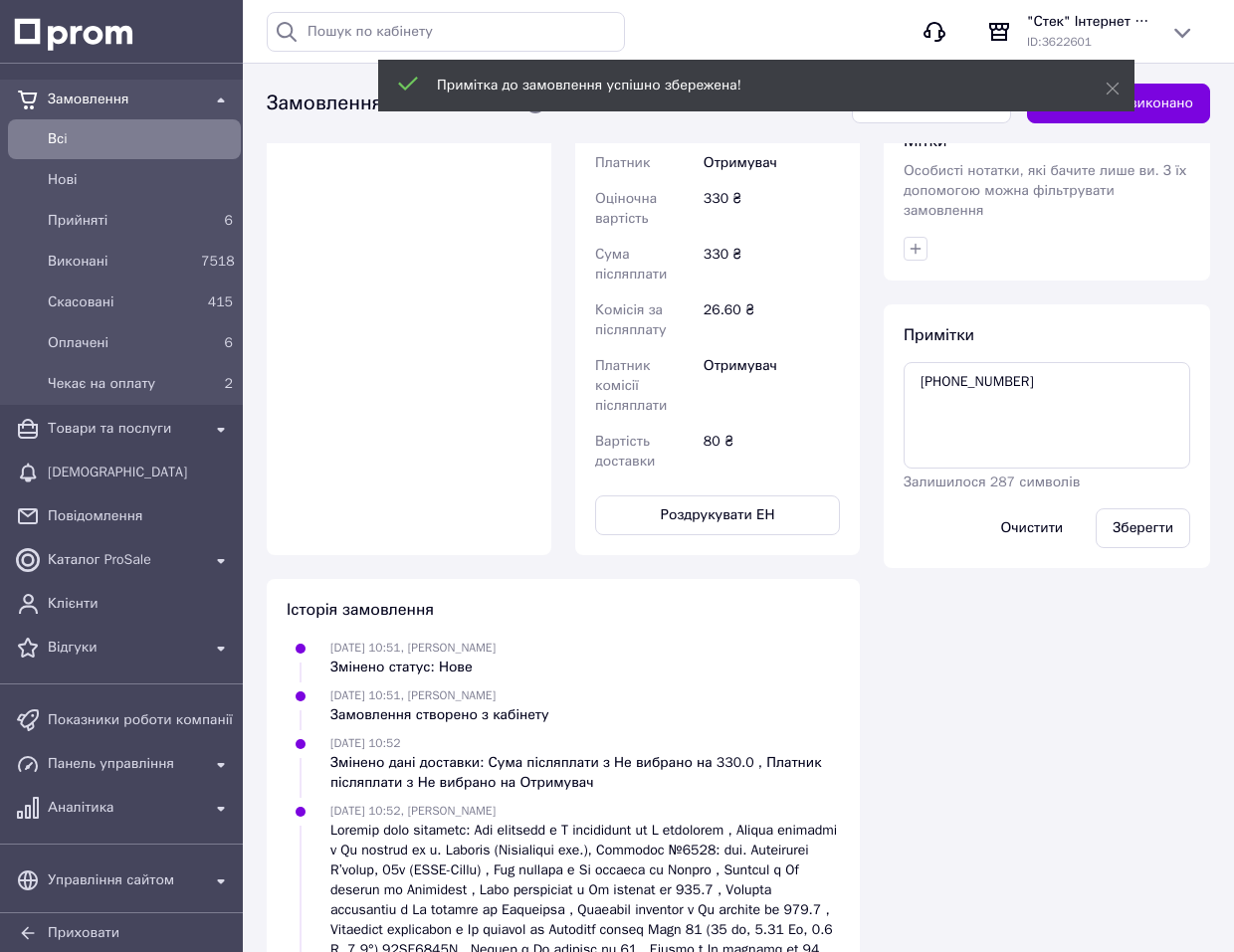 scroll, scrollTop: 44, scrollLeft: 0, axis: vertical 